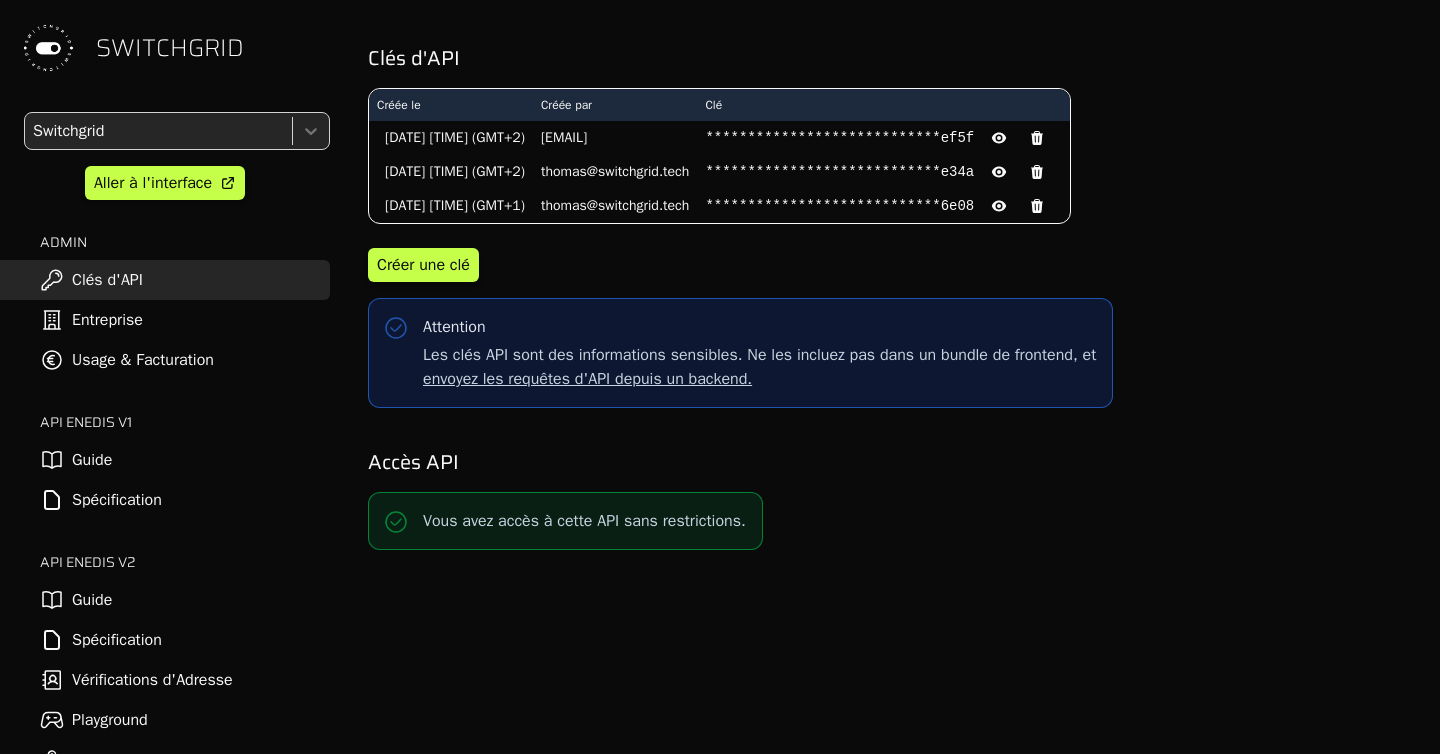 scroll, scrollTop: 0, scrollLeft: 0, axis: both 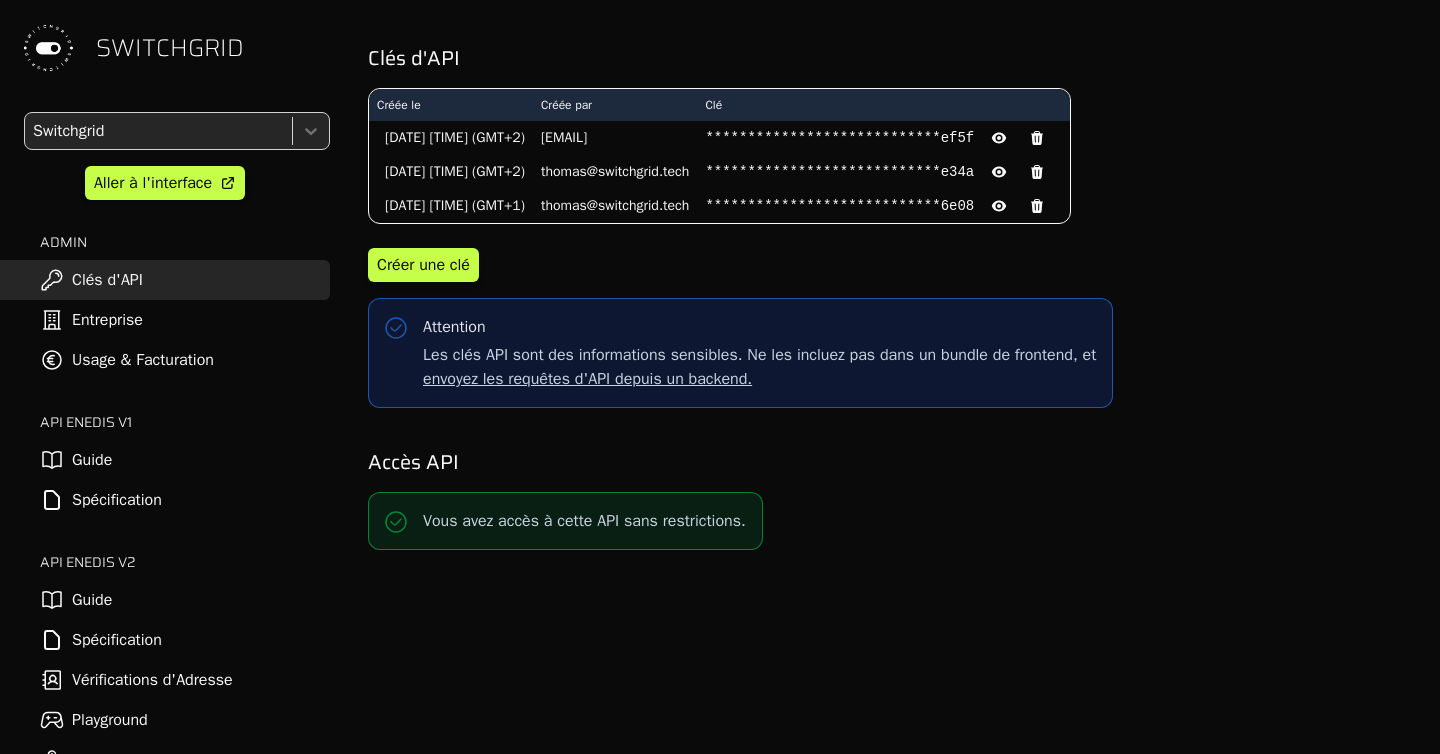 click on "Guide" at bounding box center (165, 460) 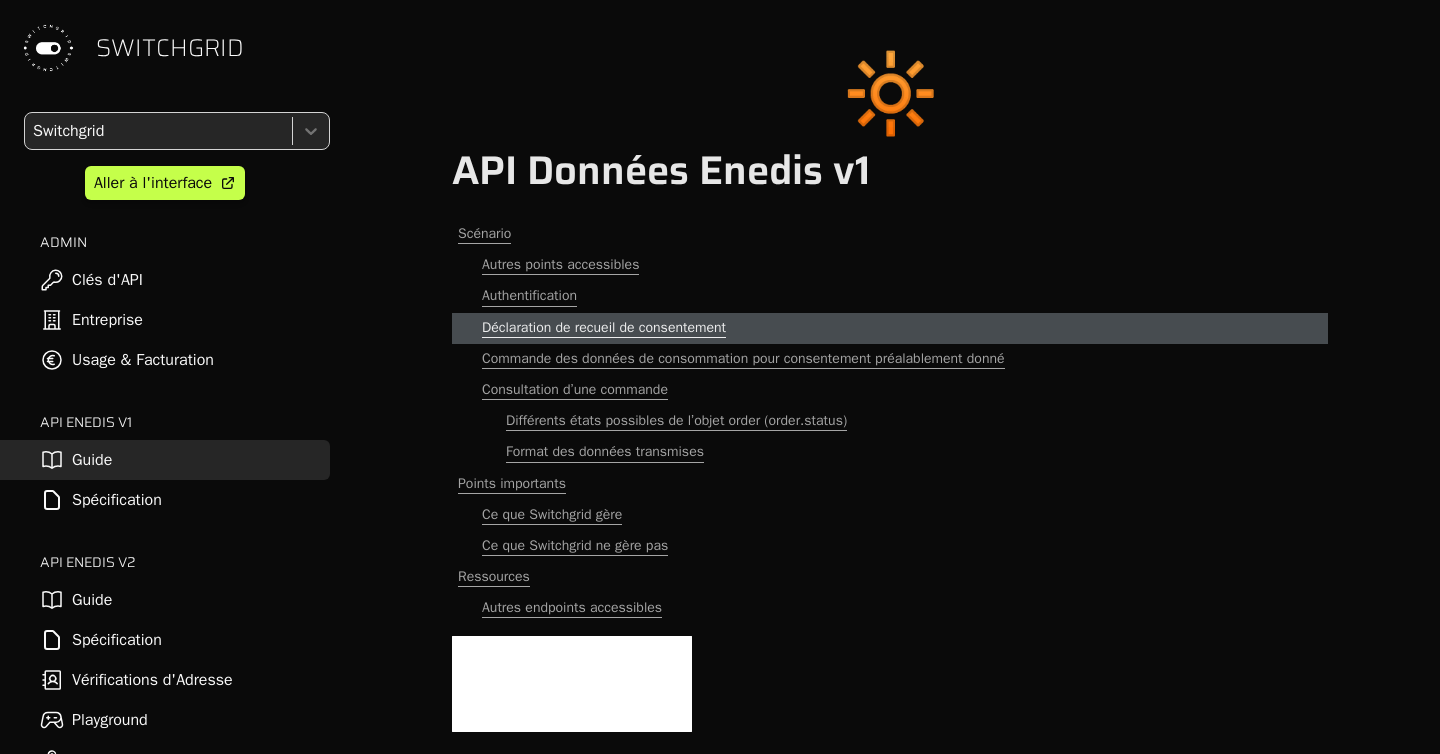 click on "Déclaration de recueil de consentement" at bounding box center (890, 328) 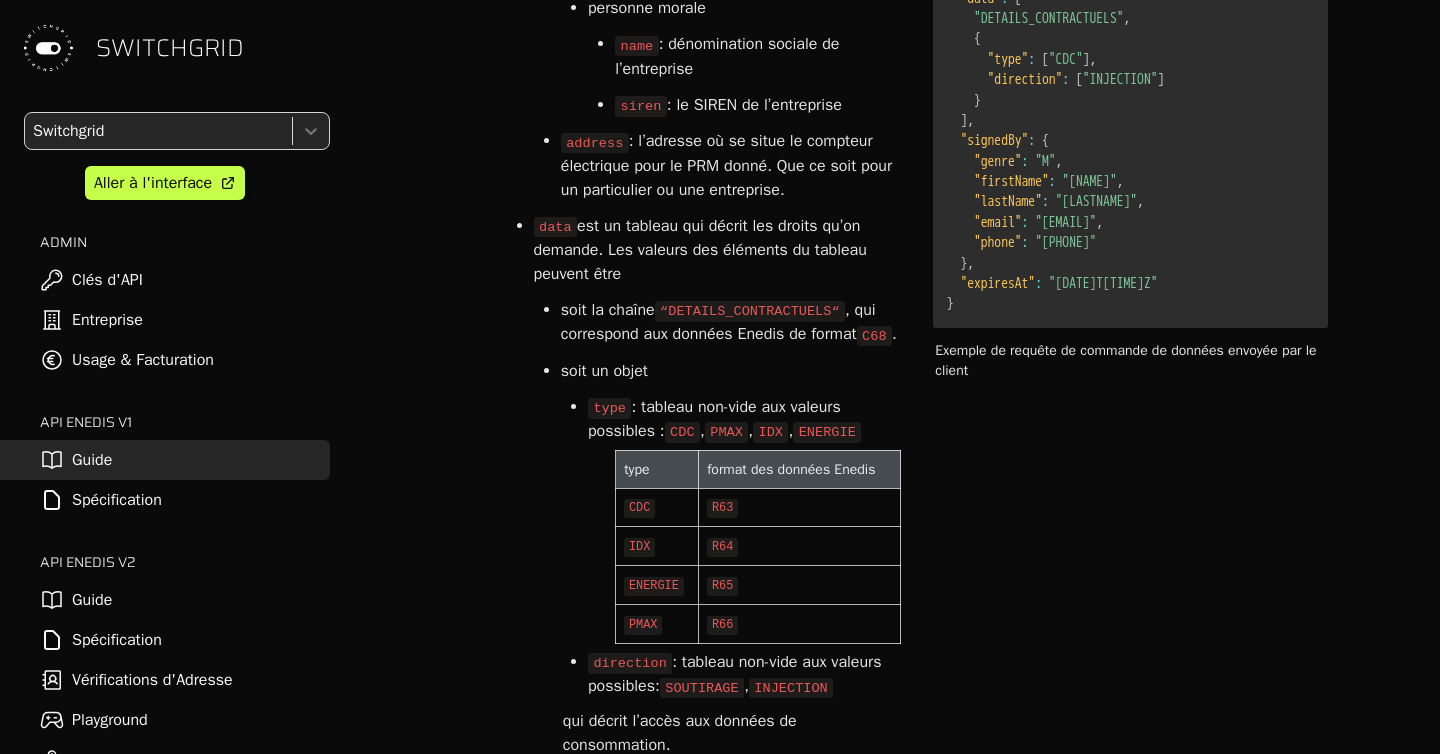 scroll, scrollTop: 2898, scrollLeft: 0, axis: vertical 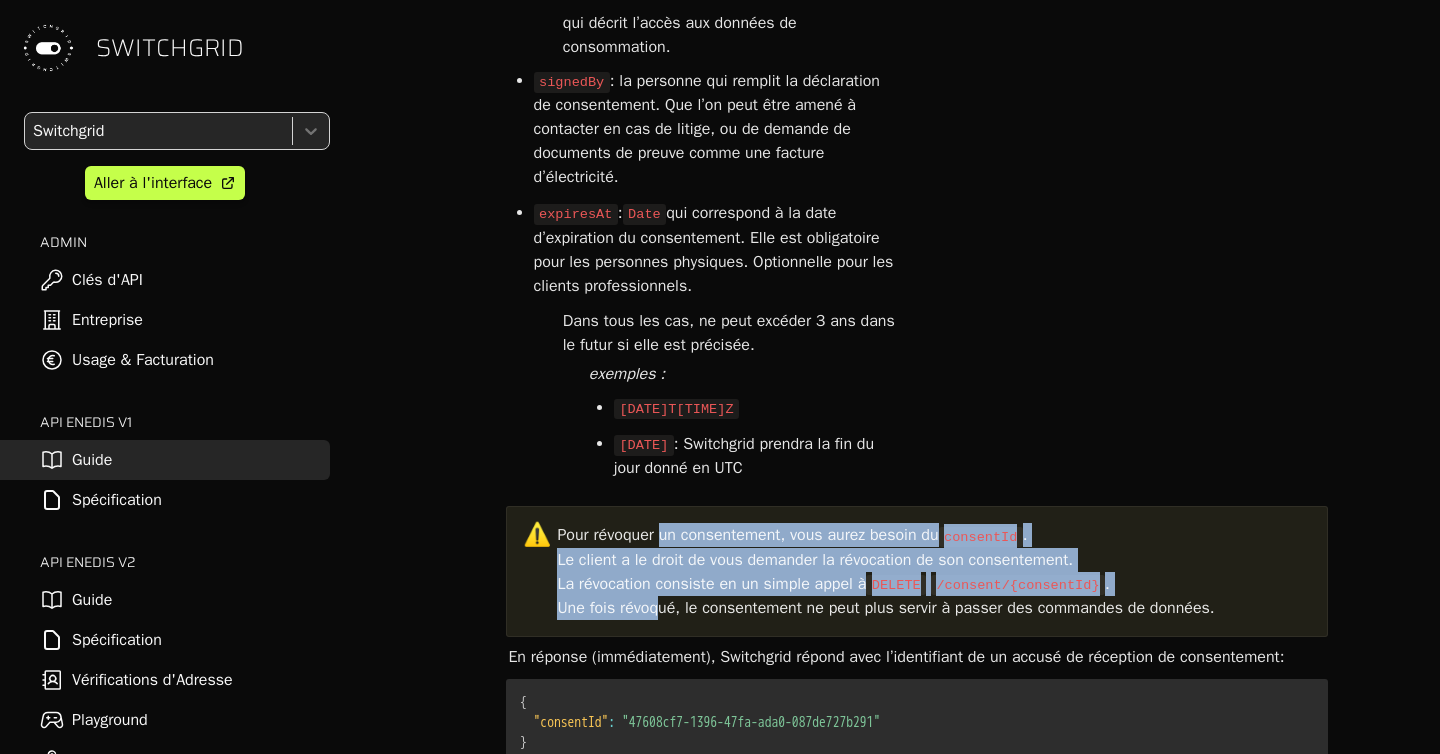 drag, startPoint x: 663, startPoint y: 450, endPoint x: 663, endPoint y: 368, distance: 82 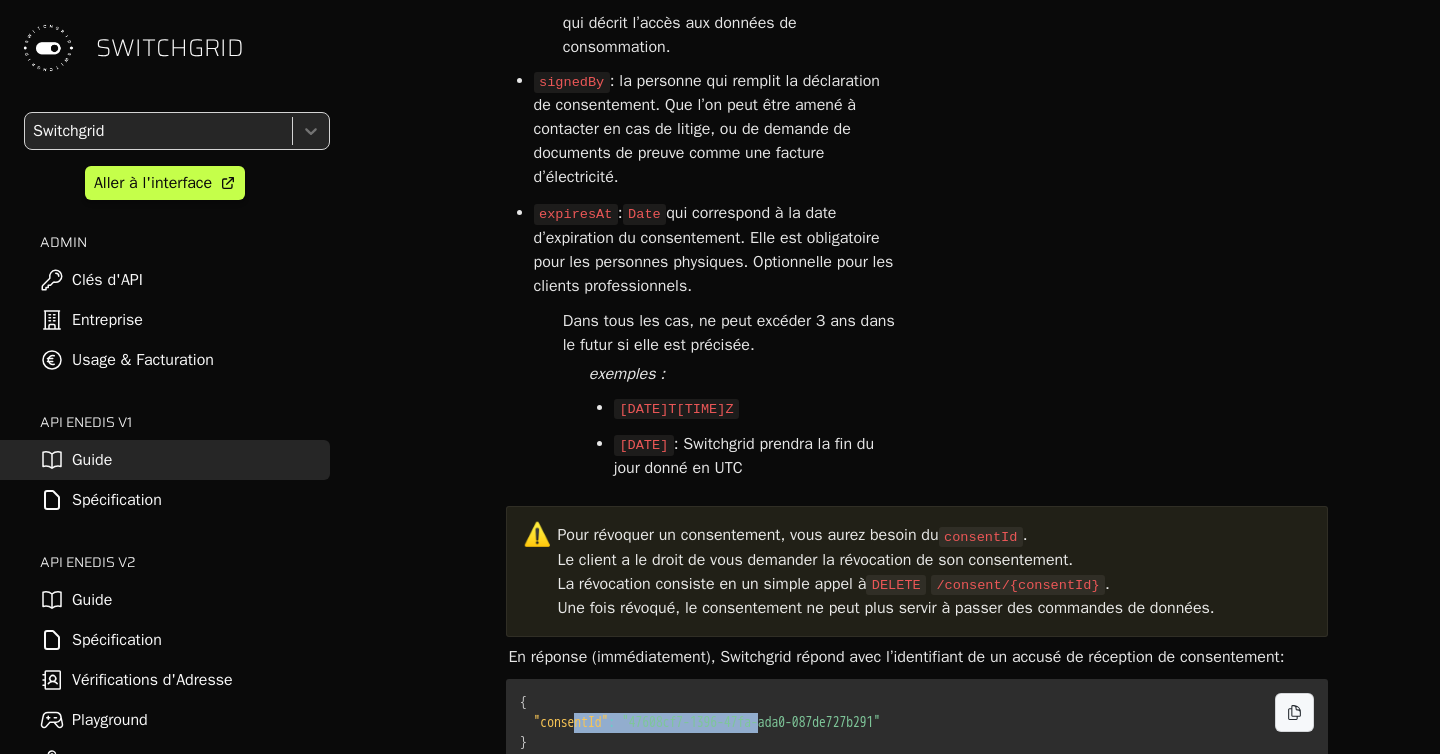 drag, startPoint x: 587, startPoint y: 560, endPoint x: 804, endPoint y: 560, distance: 217 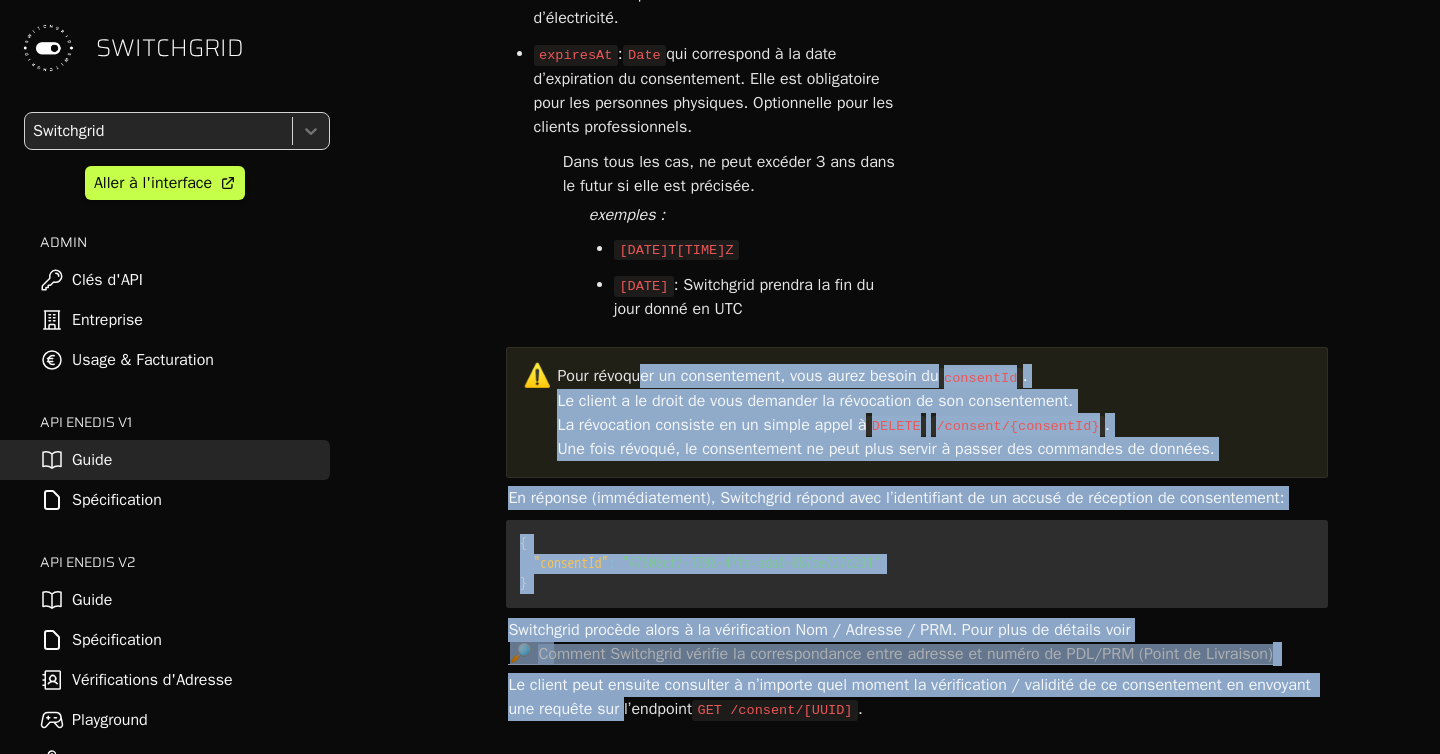 drag, startPoint x: 624, startPoint y: 547, endPoint x: 641, endPoint y: 225, distance: 322.44846 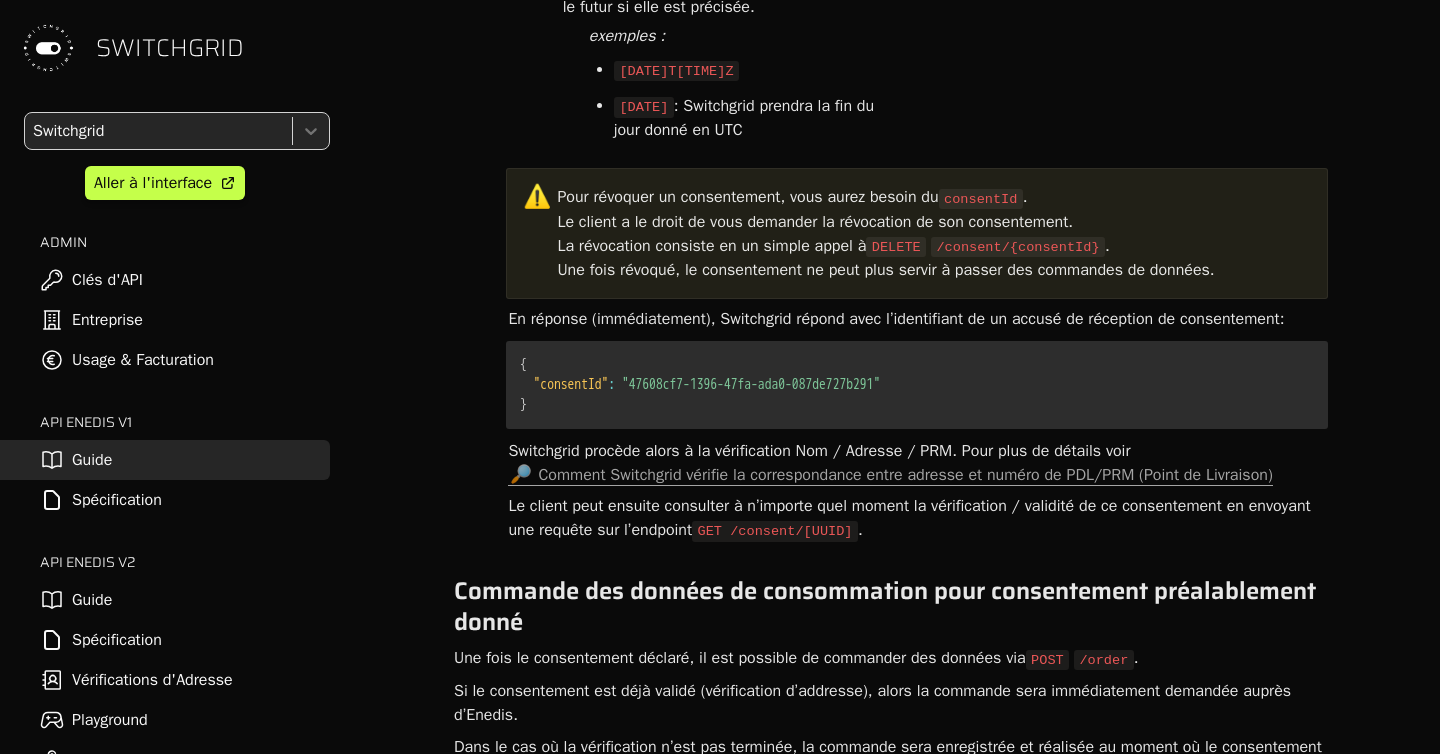 scroll, scrollTop: 3206, scrollLeft: 0, axis: vertical 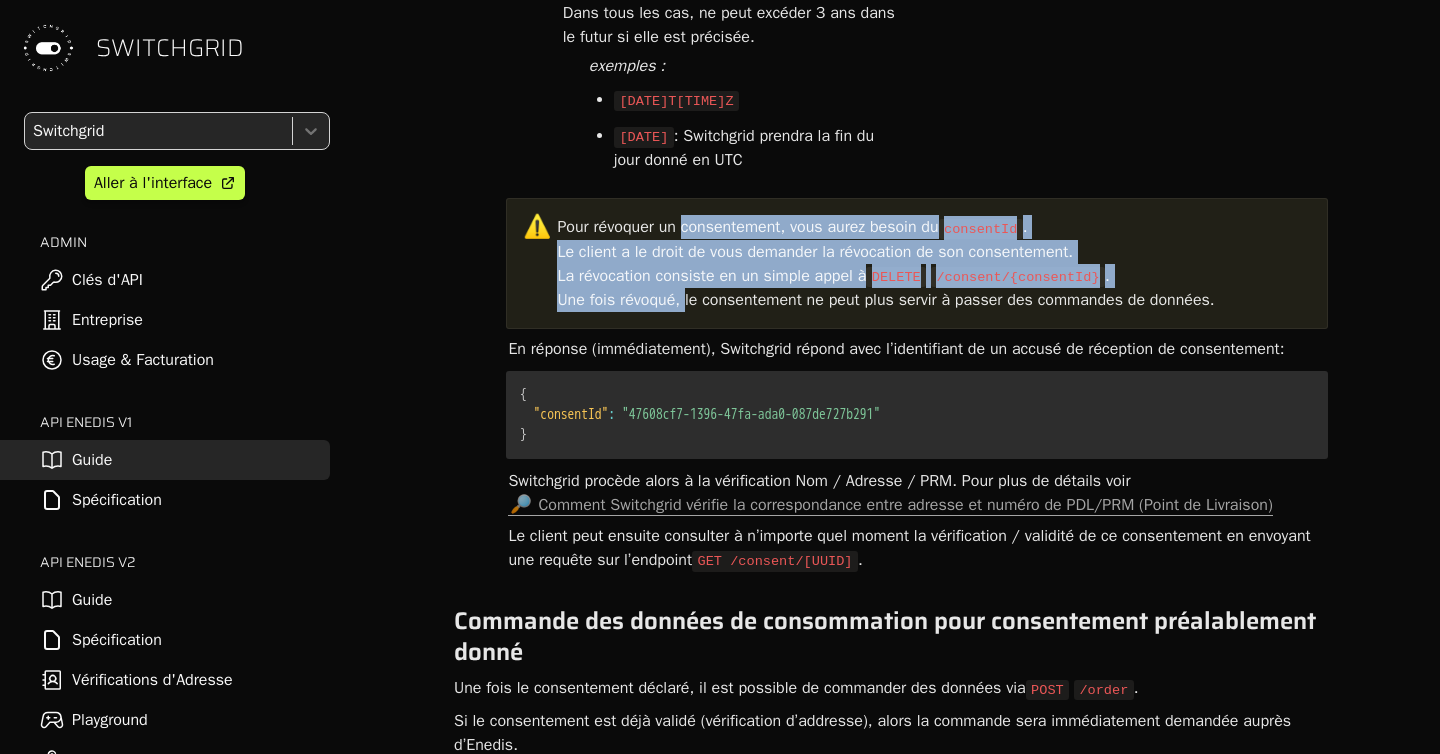 drag, startPoint x: 686, startPoint y: 129, endPoint x: 686, endPoint y: 77, distance: 52 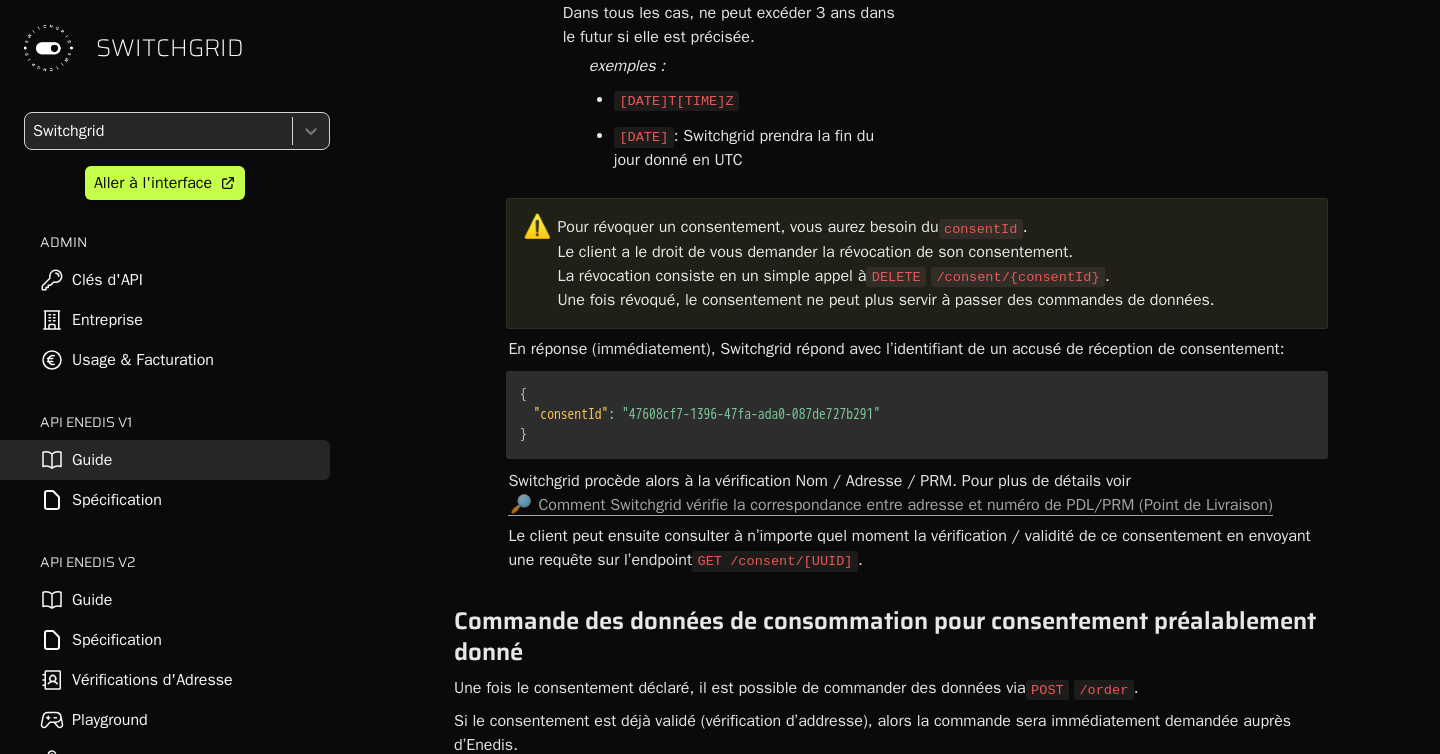 click on "Spécification" at bounding box center [165, 500] 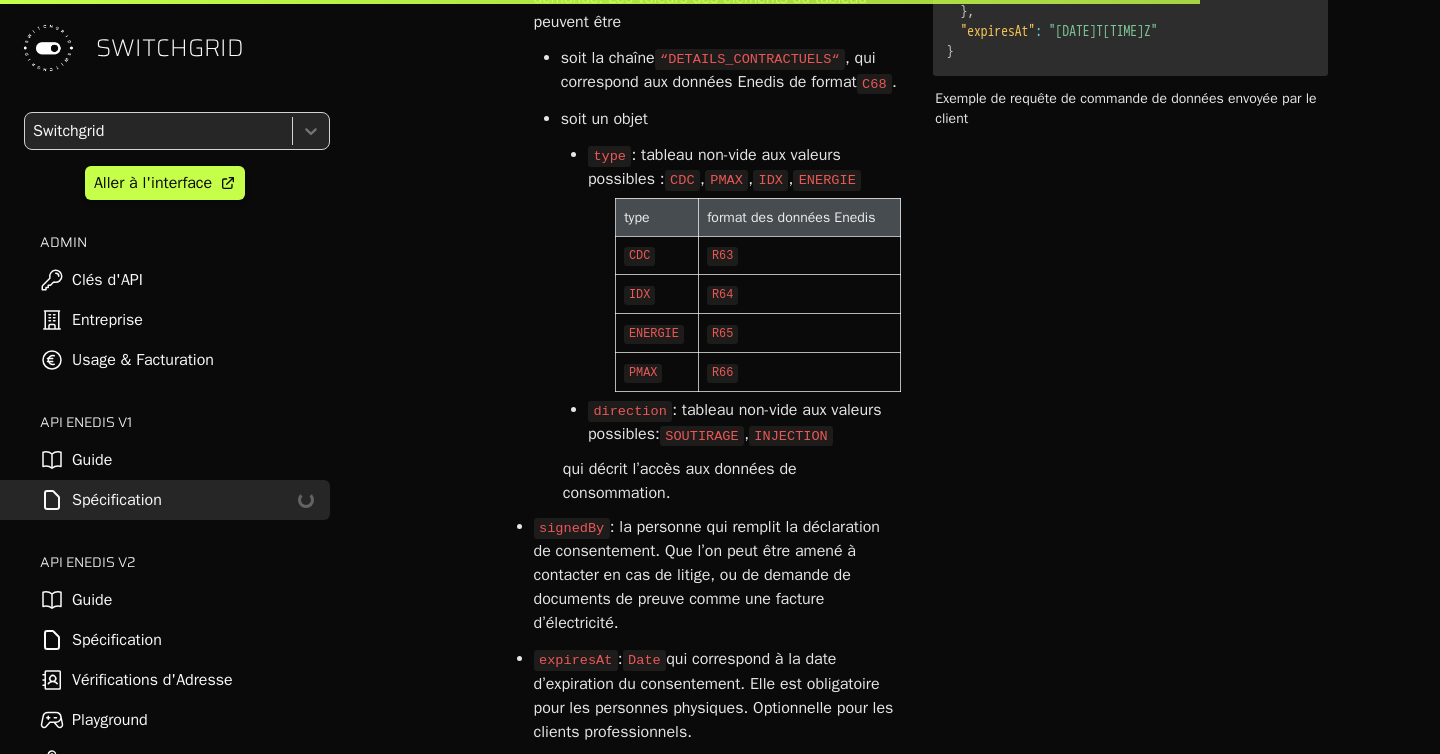 scroll, scrollTop: 3960, scrollLeft: 0, axis: vertical 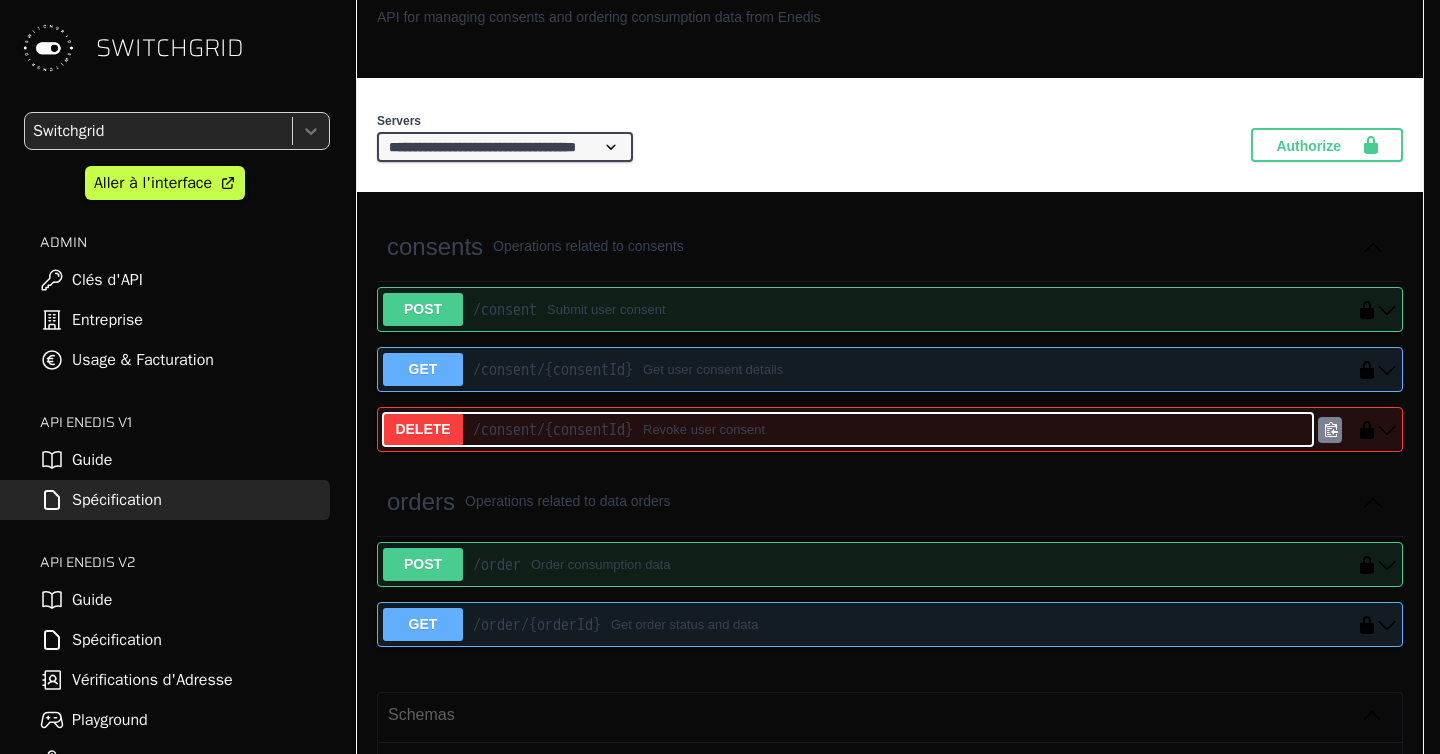 click on "/consent /[UUID]" at bounding box center [553, 430] 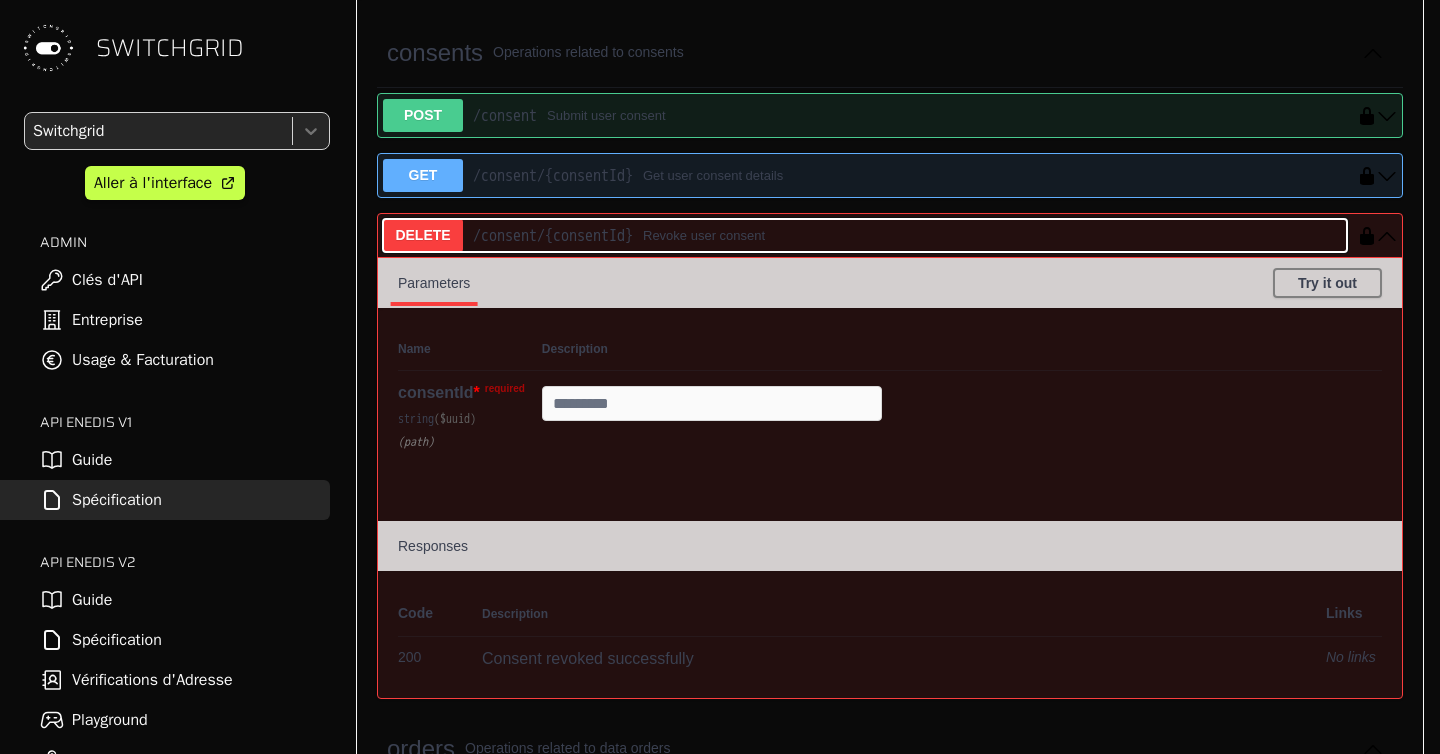 scroll, scrollTop: 572, scrollLeft: 0, axis: vertical 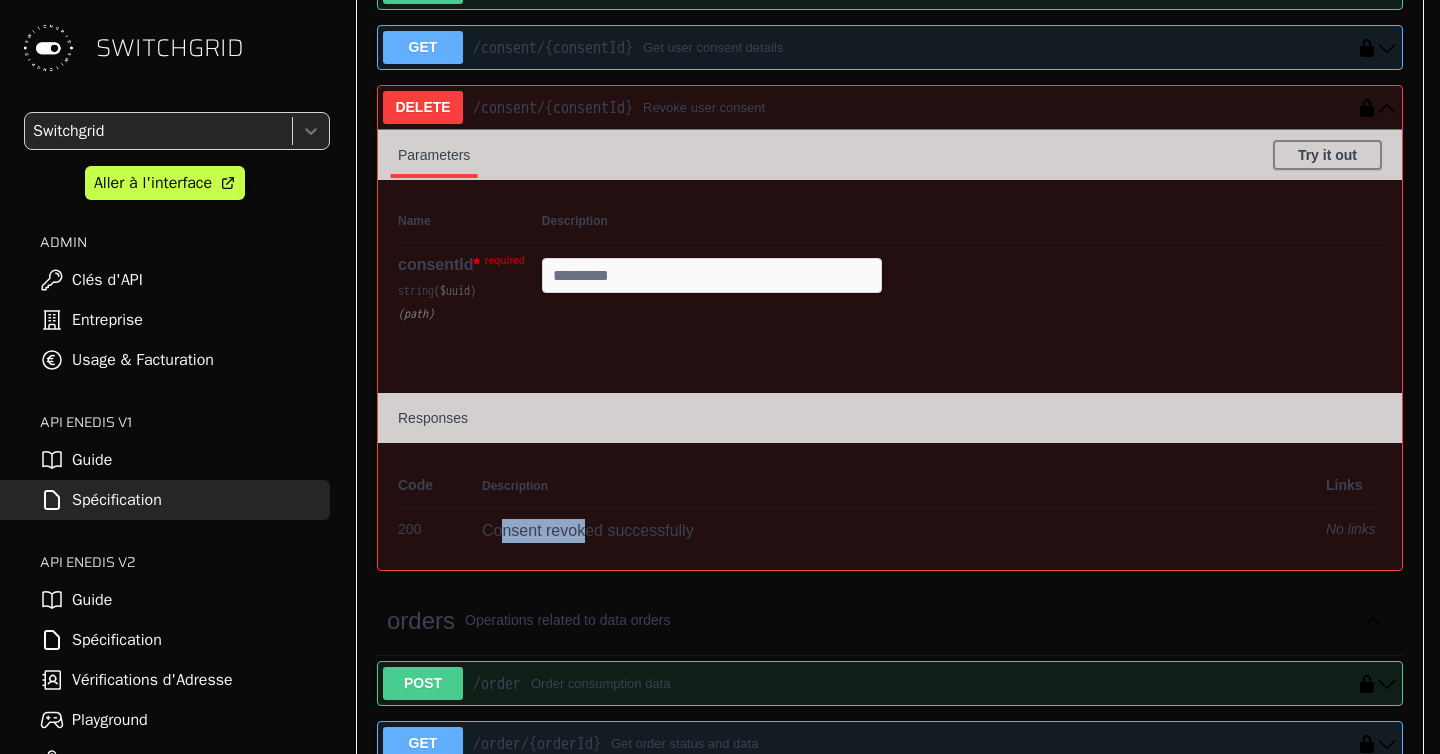 drag, startPoint x: 498, startPoint y: 540, endPoint x: 583, endPoint y: 534, distance: 85.2115 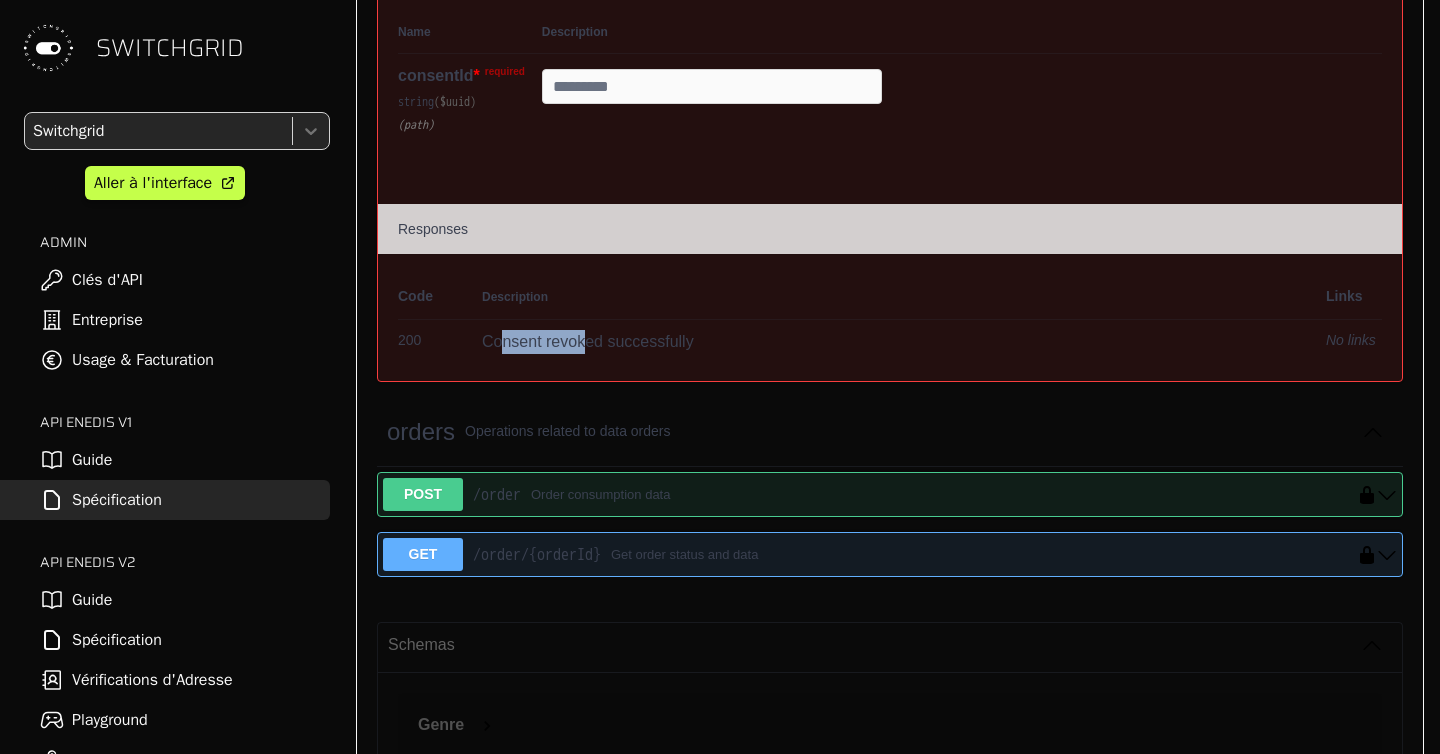 scroll, scrollTop: 762, scrollLeft: 0, axis: vertical 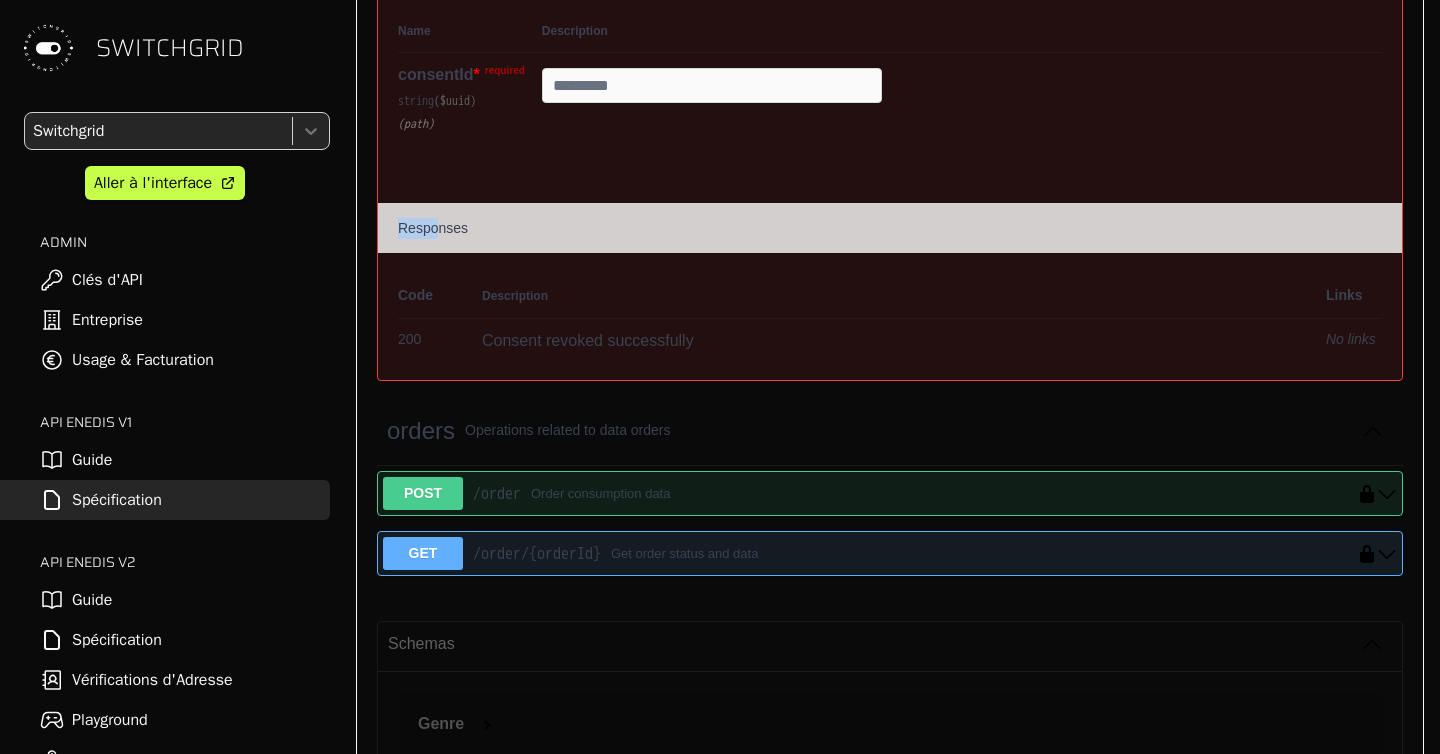 drag, startPoint x: 414, startPoint y: 166, endPoint x: 435, endPoint y: 234, distance: 71.168816 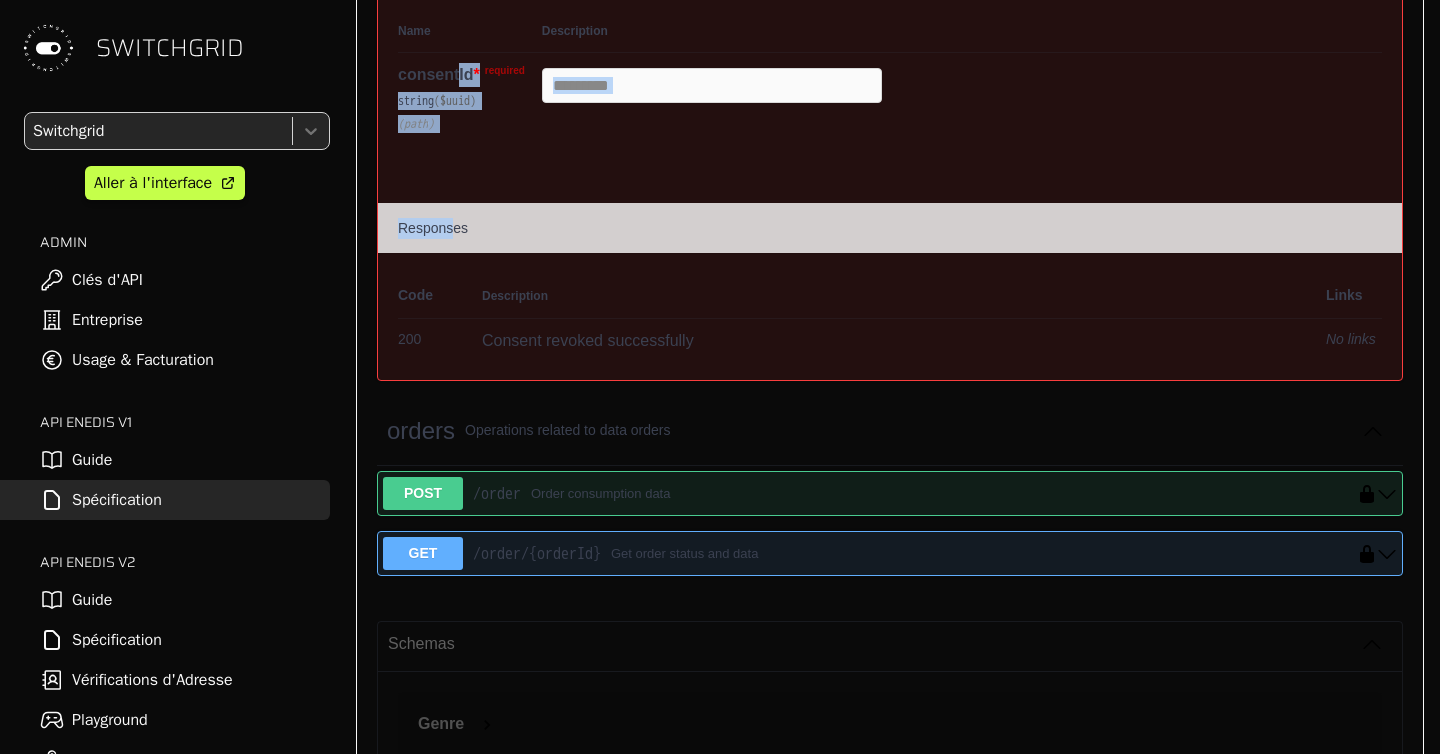 drag, startPoint x: 457, startPoint y: 72, endPoint x: 457, endPoint y: 226, distance: 154 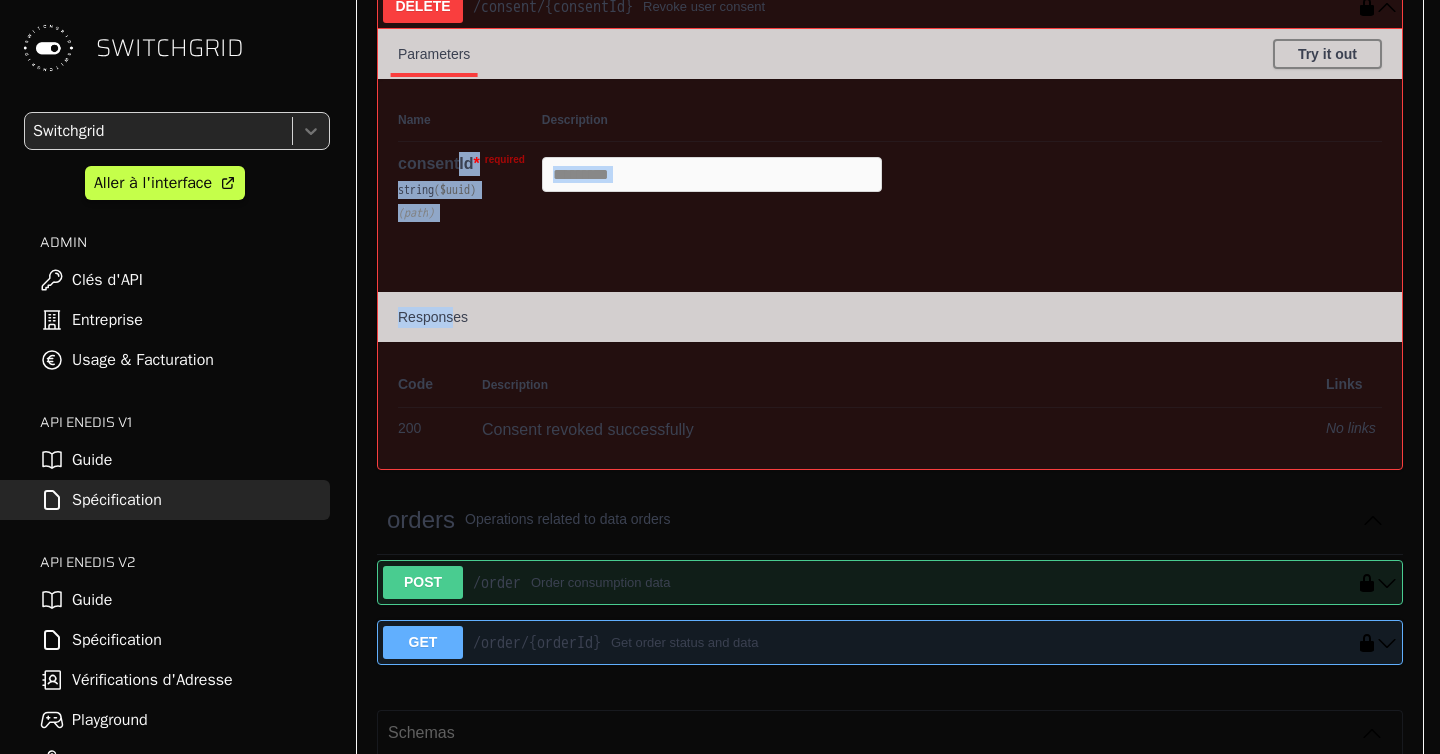 scroll, scrollTop: 1208, scrollLeft: 0, axis: vertical 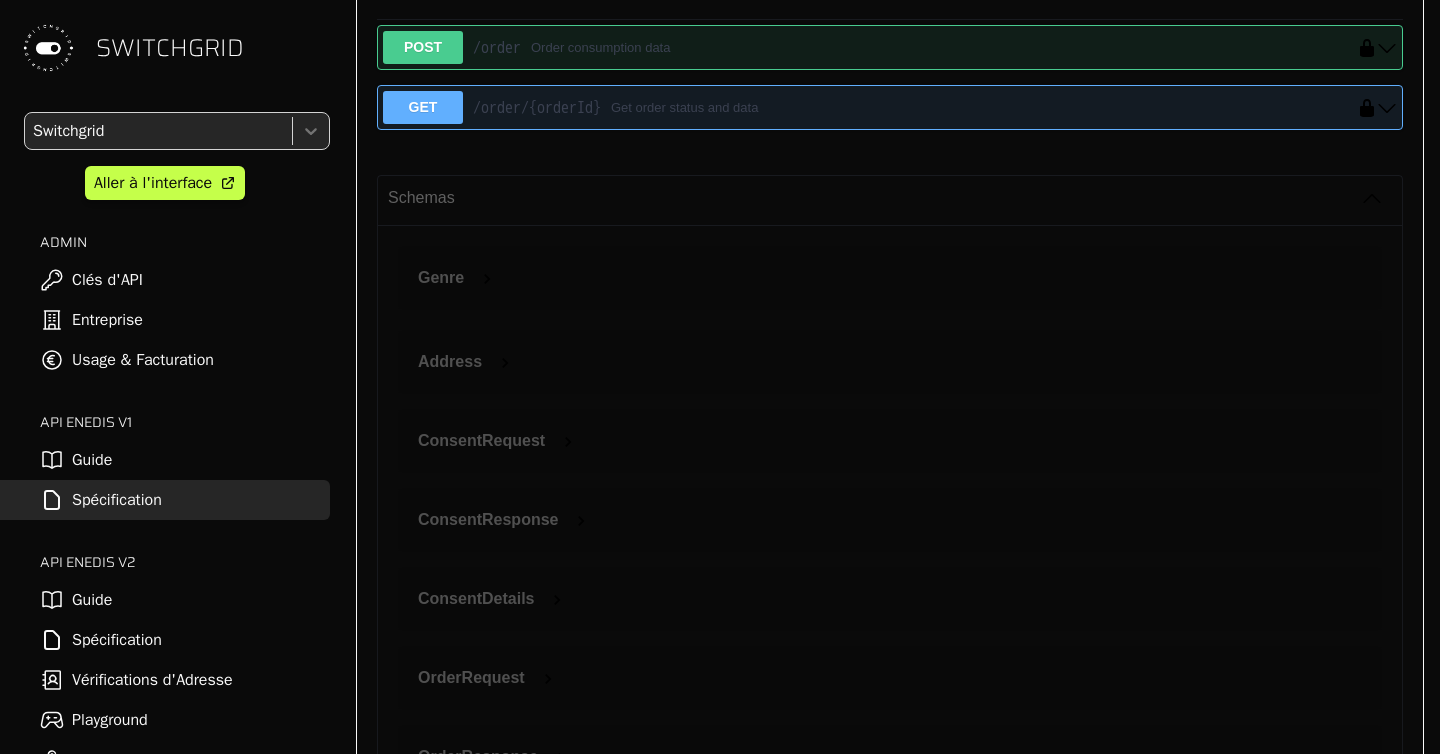 click on "Guide" at bounding box center [165, 460] 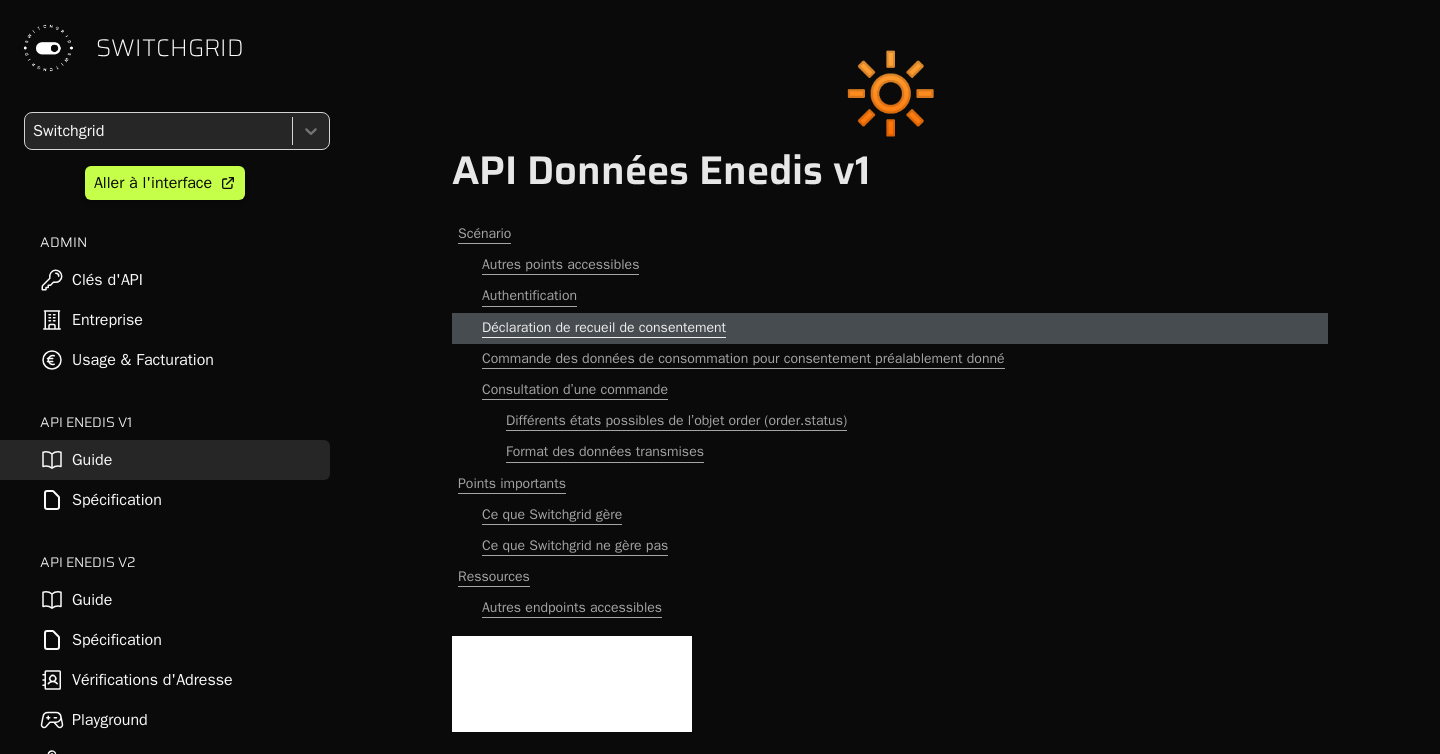 scroll, scrollTop: 614, scrollLeft: 0, axis: vertical 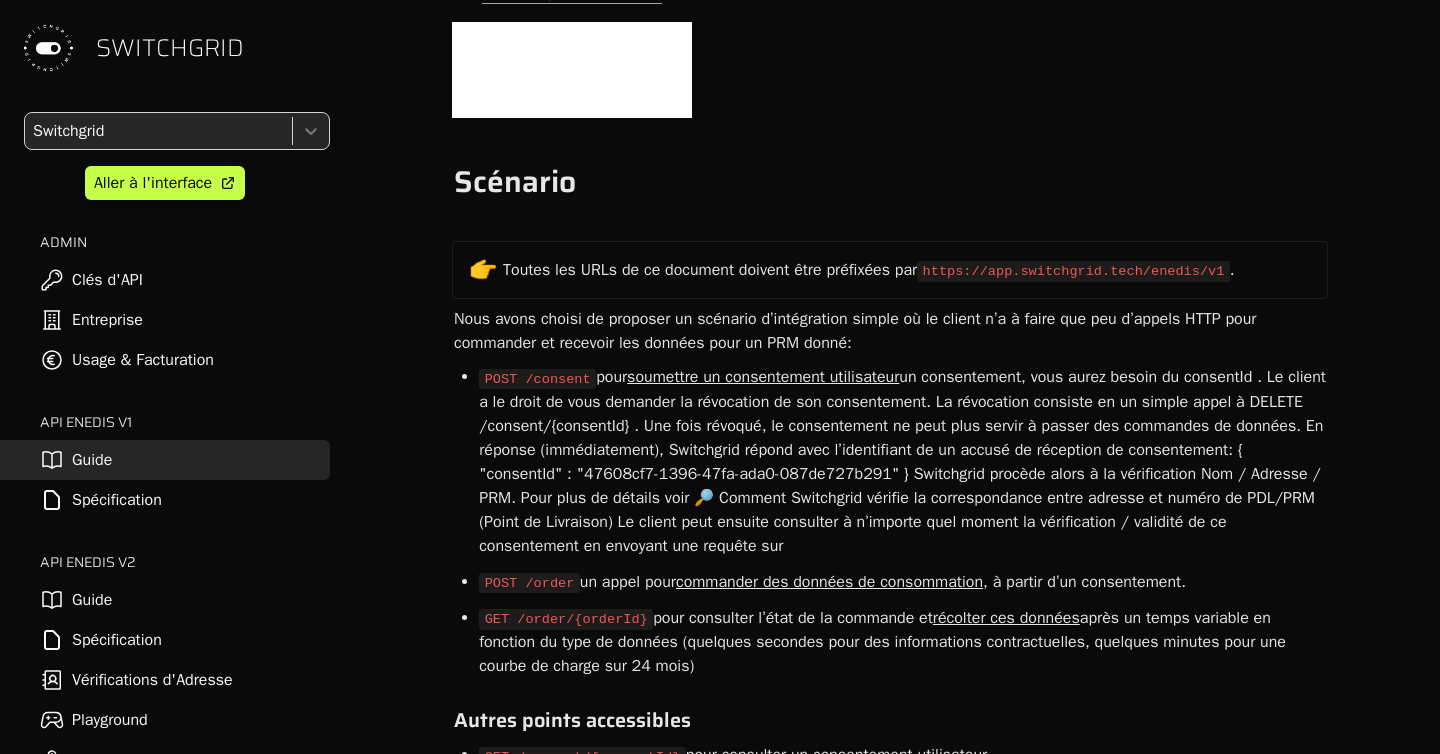 drag, startPoint x: 502, startPoint y: 583, endPoint x: 1009, endPoint y: 589, distance: 507.0355 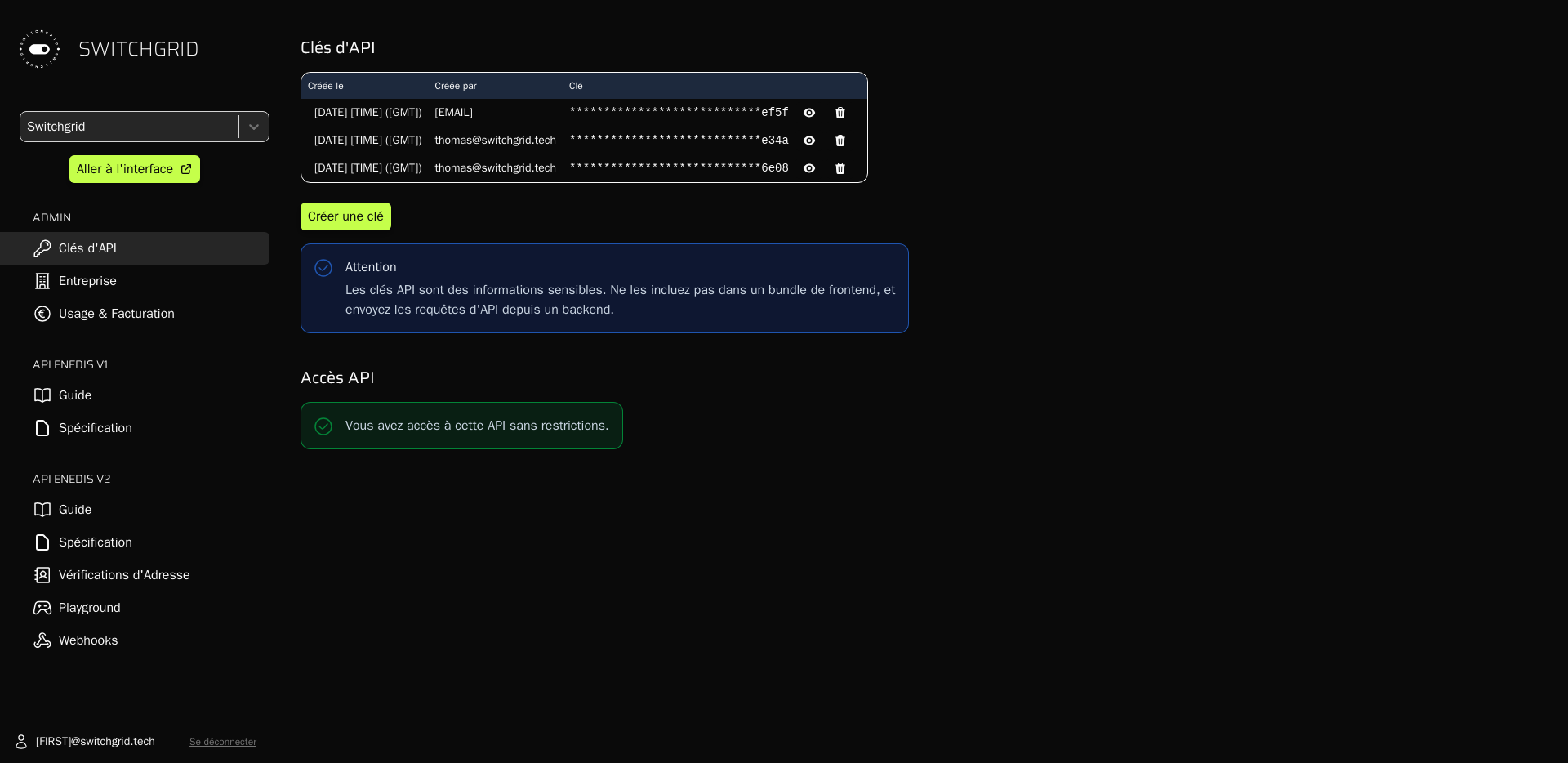 scroll, scrollTop: 0, scrollLeft: 0, axis: both 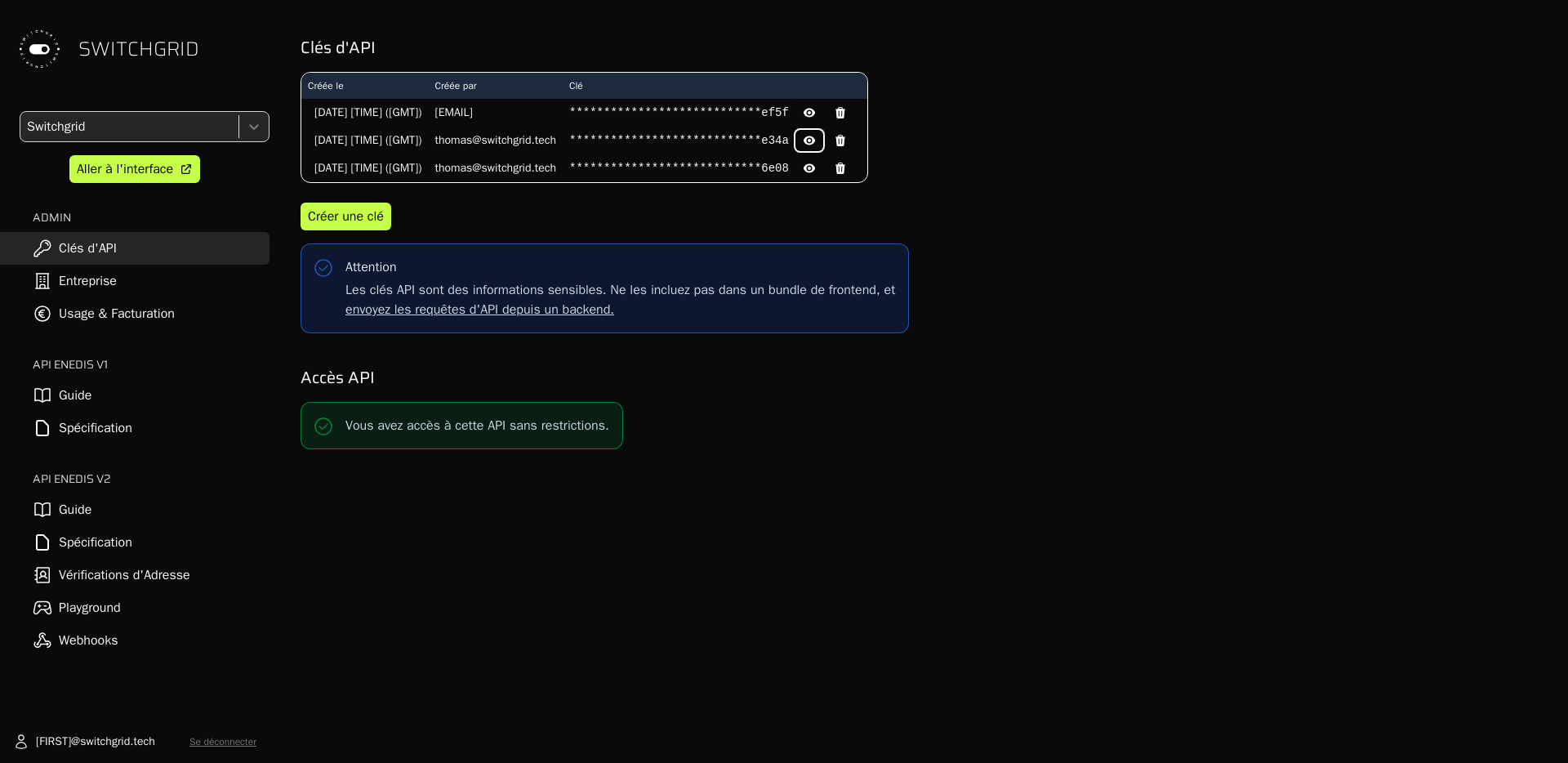 click 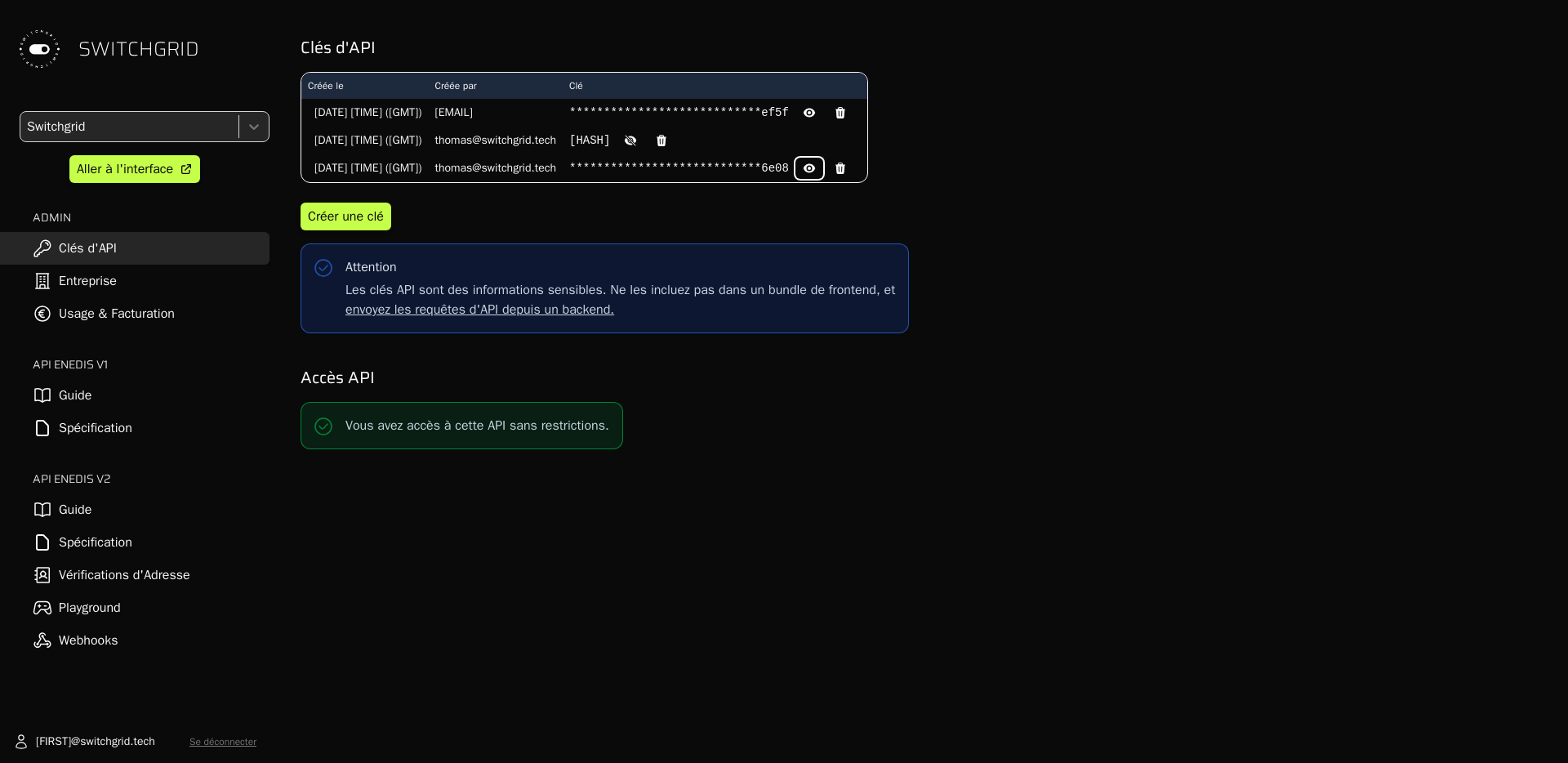 click at bounding box center (809, 168) 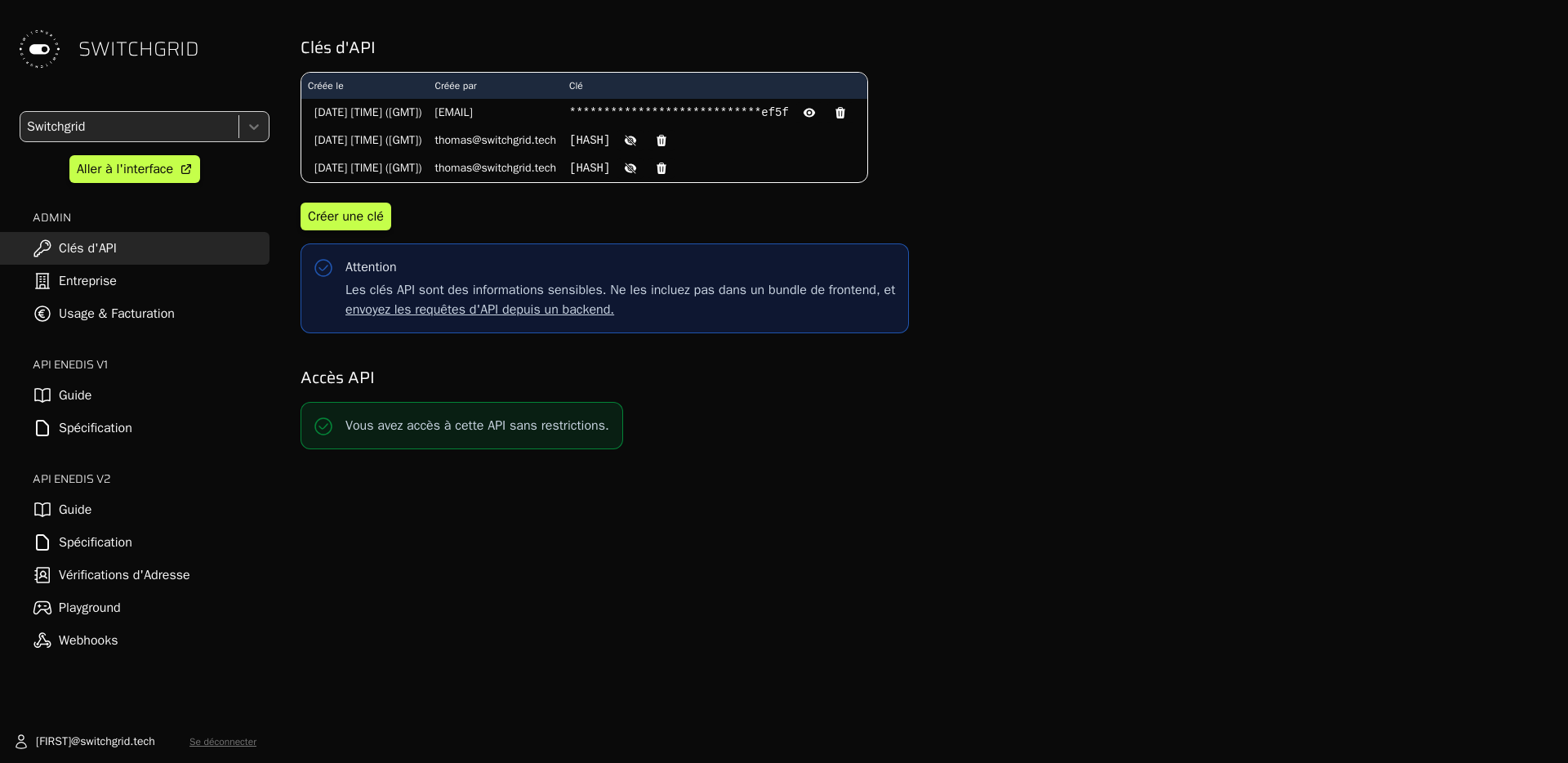 click on "[HASH]" at bounding box center (590, 168) 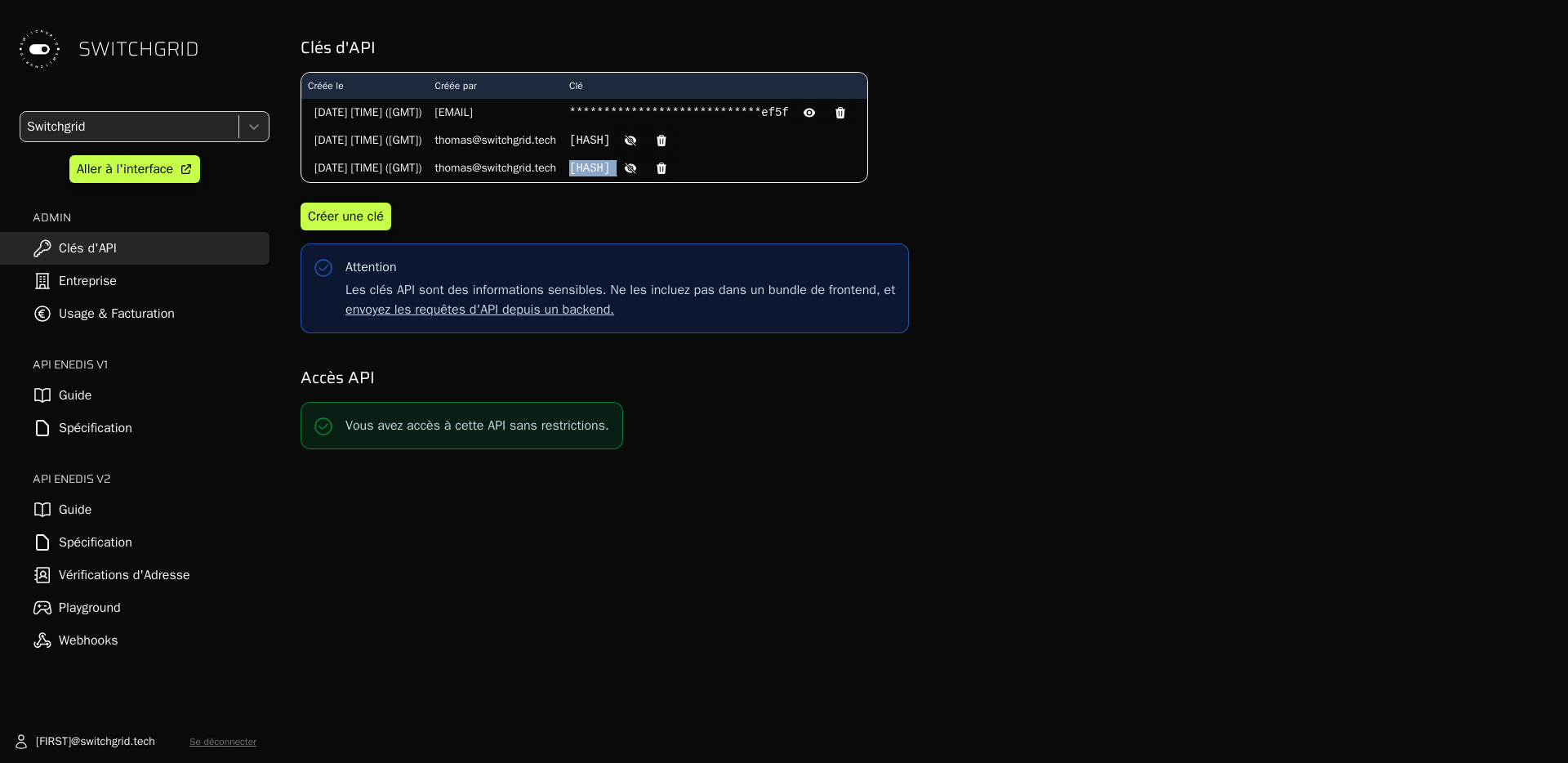 click on "[HASH]" at bounding box center [590, 168] 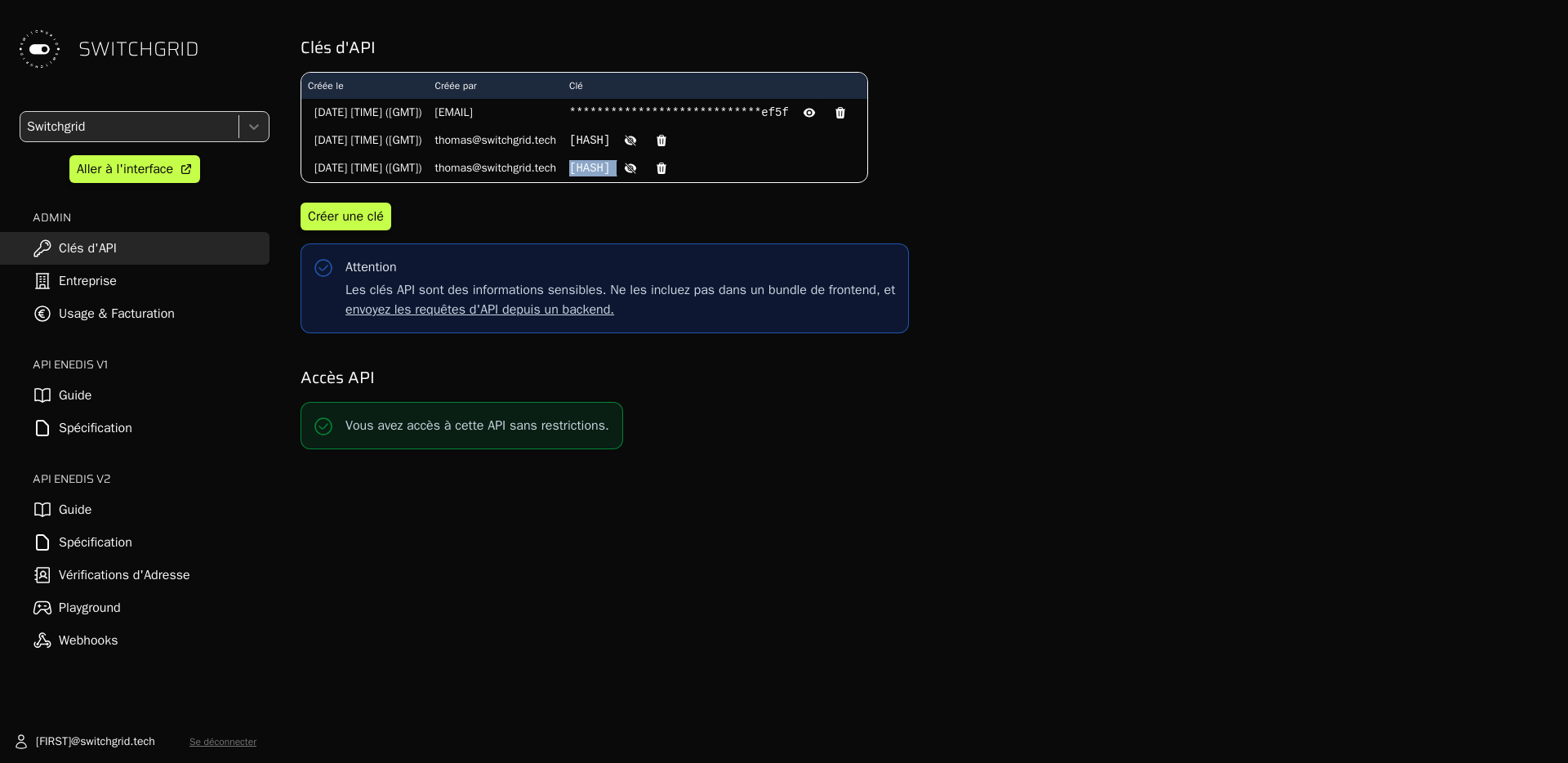 copy on "[HASH]" 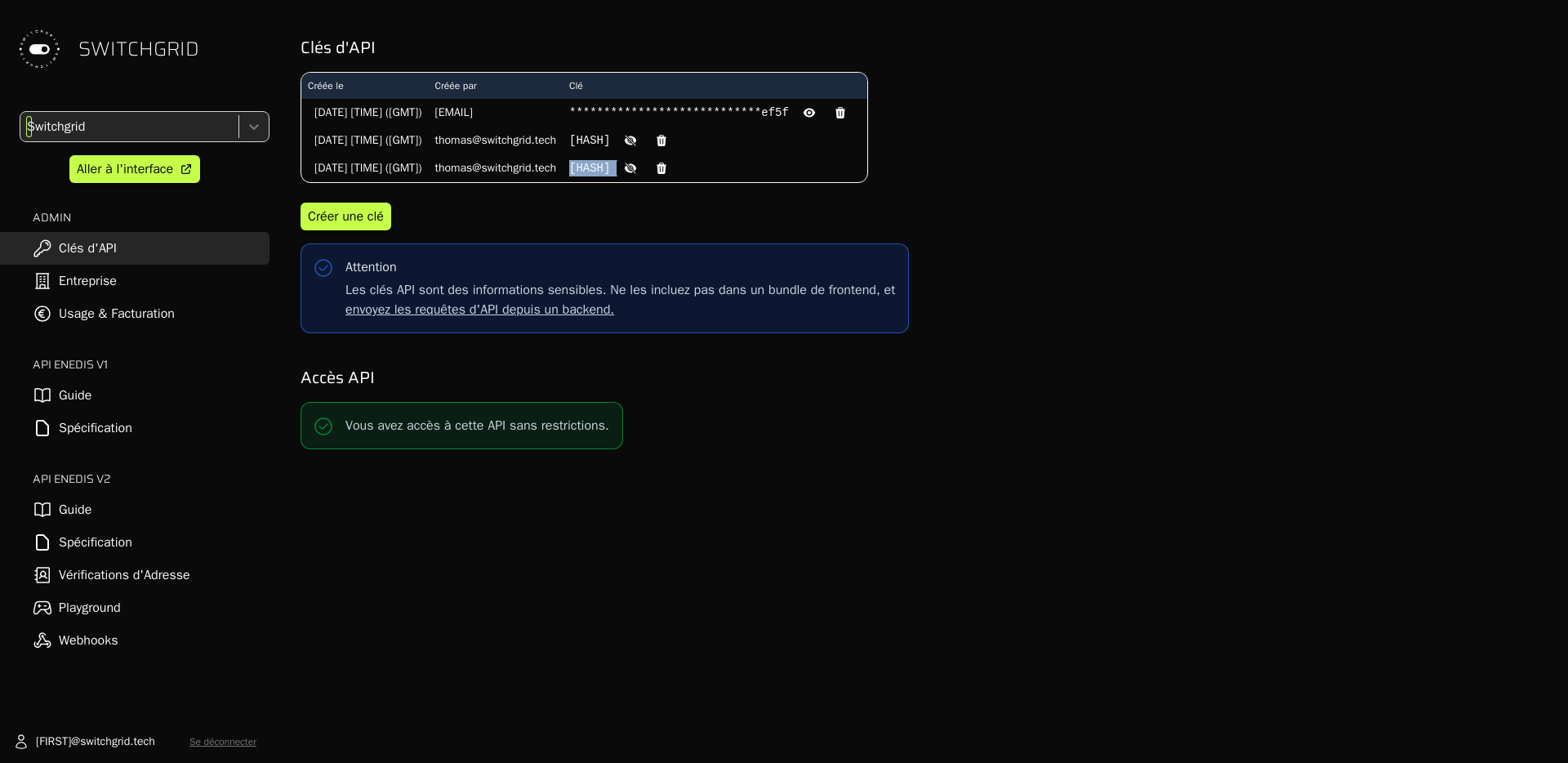 click at bounding box center (127, 127) 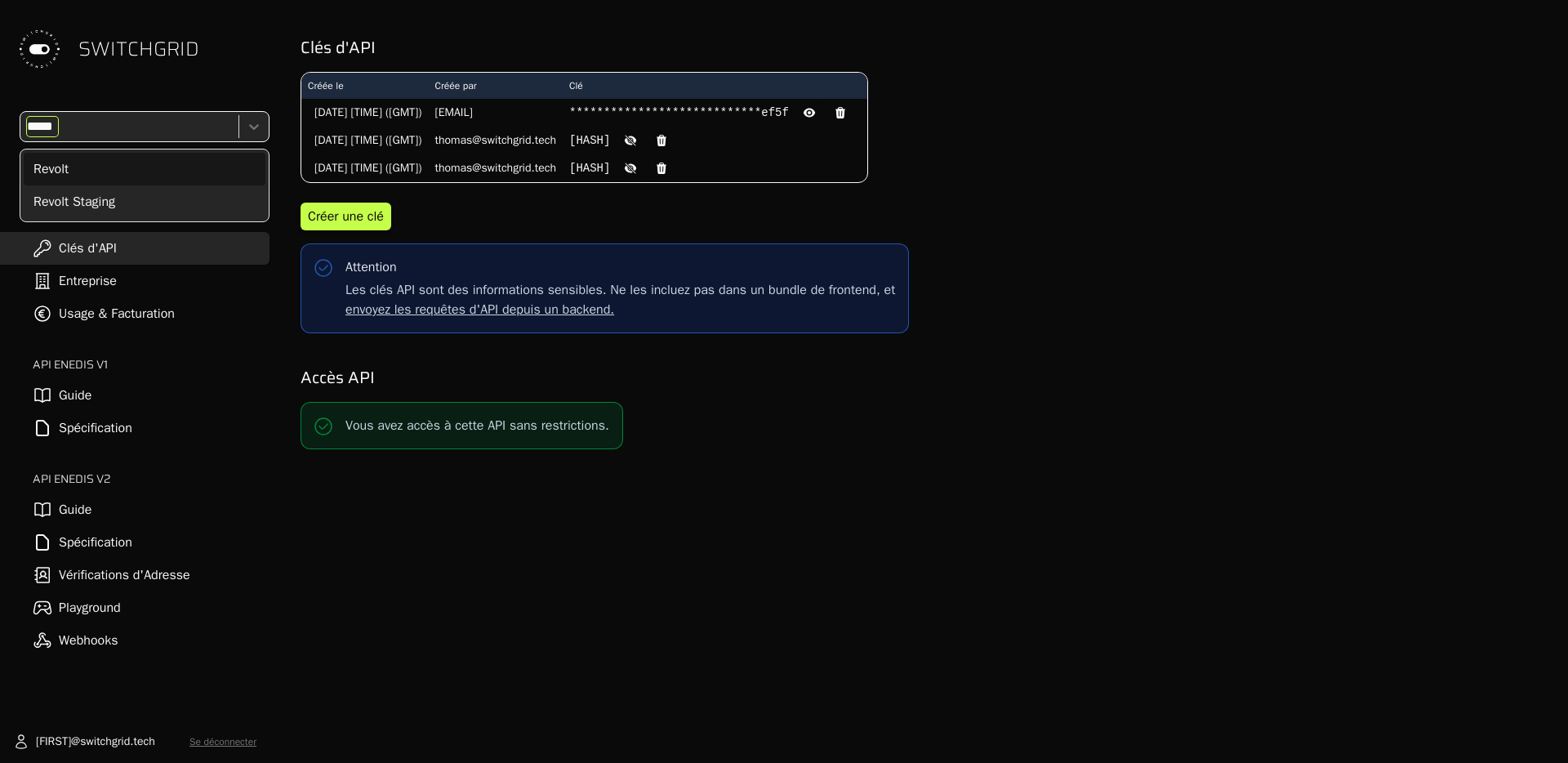 type on "******" 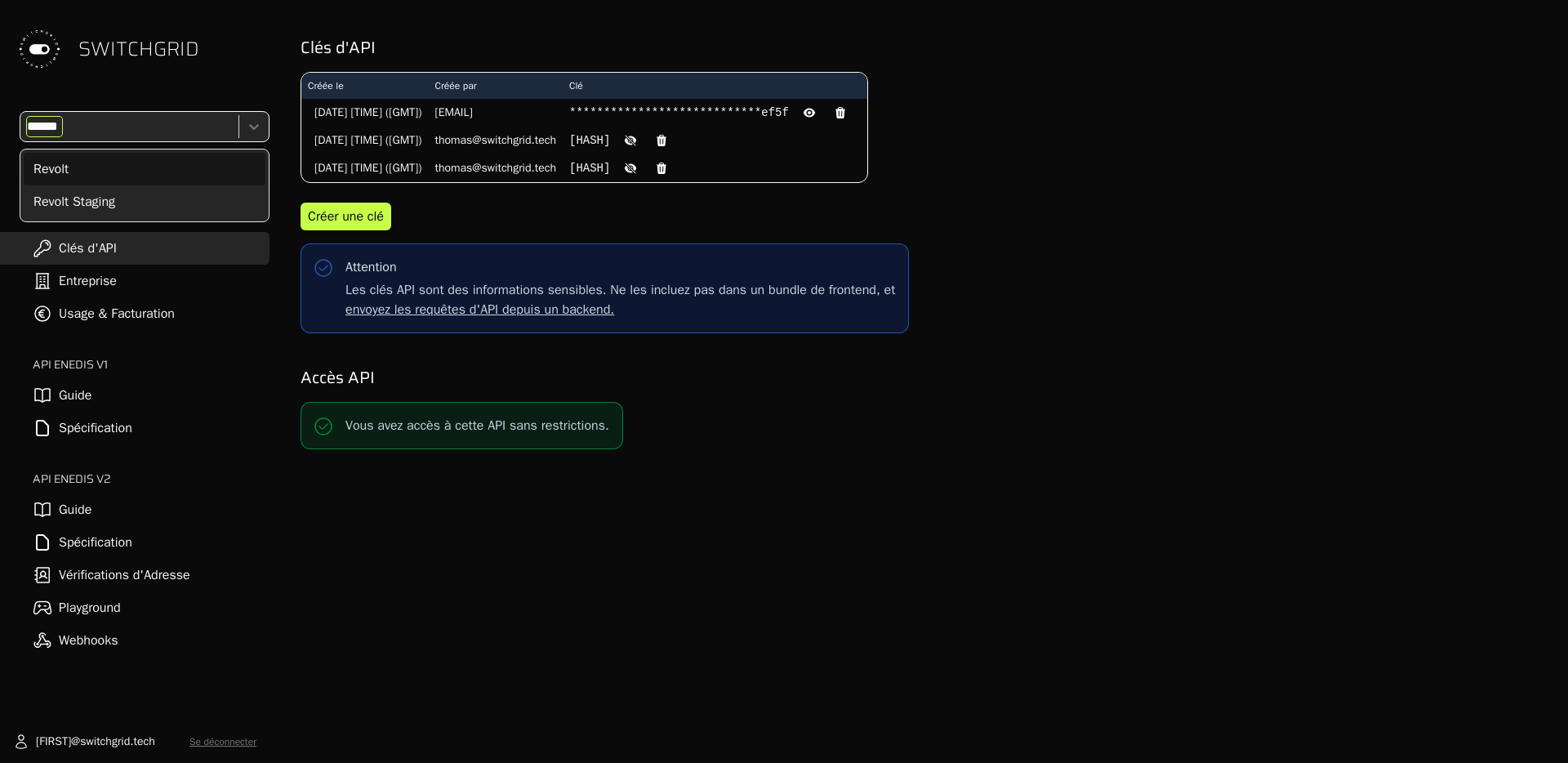 type 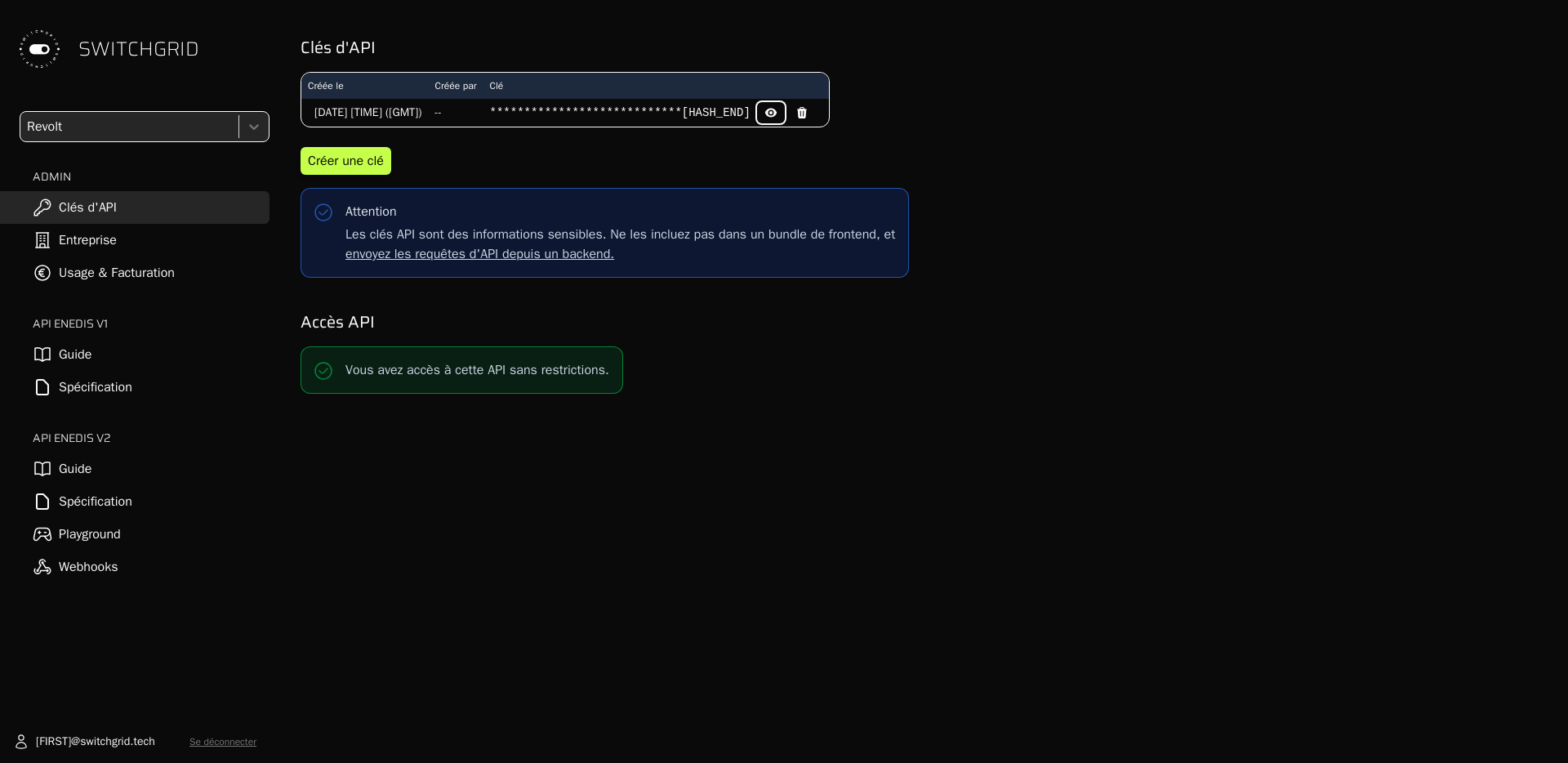 click 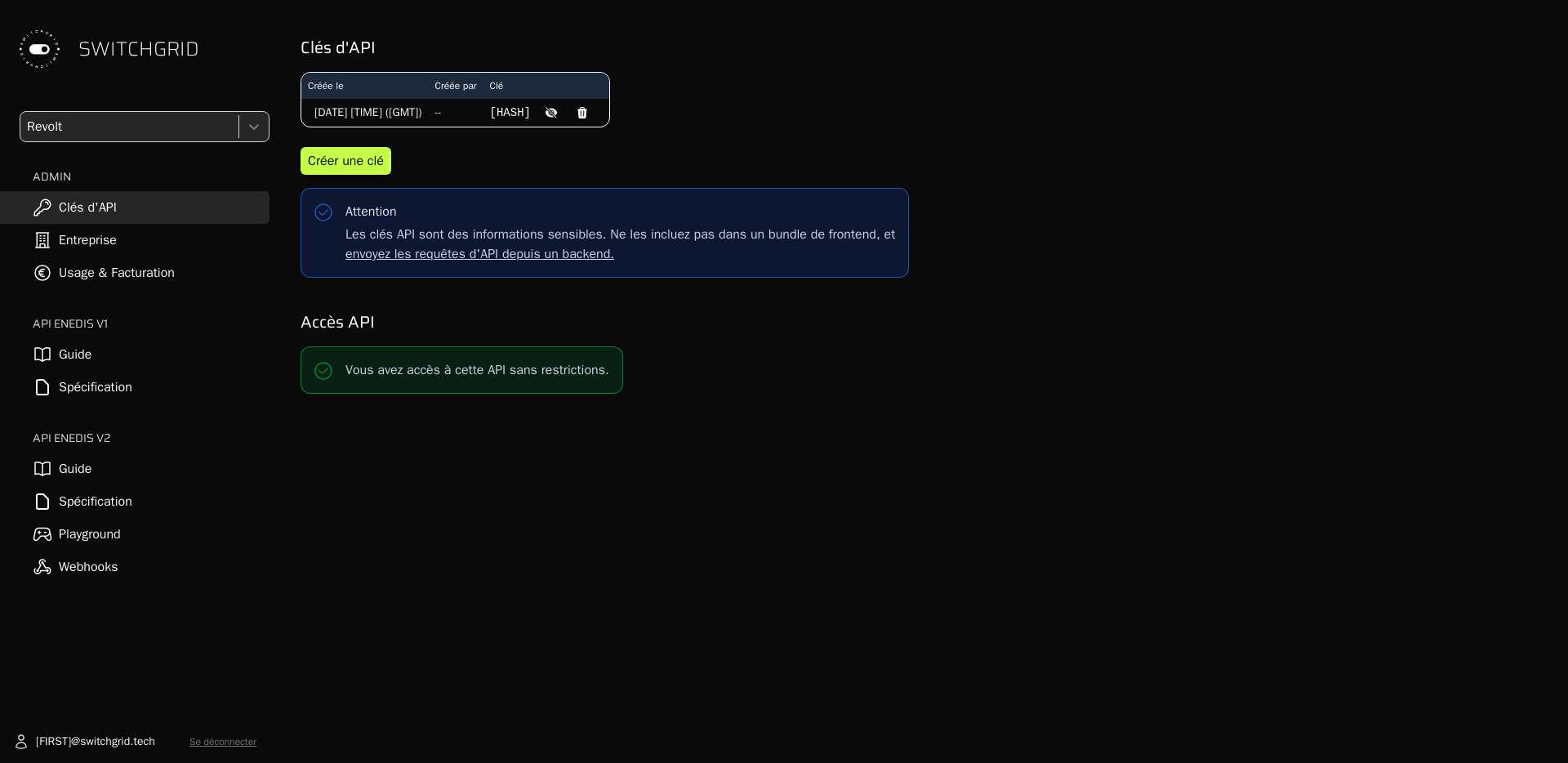 click on "36f43482a1555004f7a3ff359b0a2b2a" at bounding box center [510, 113] 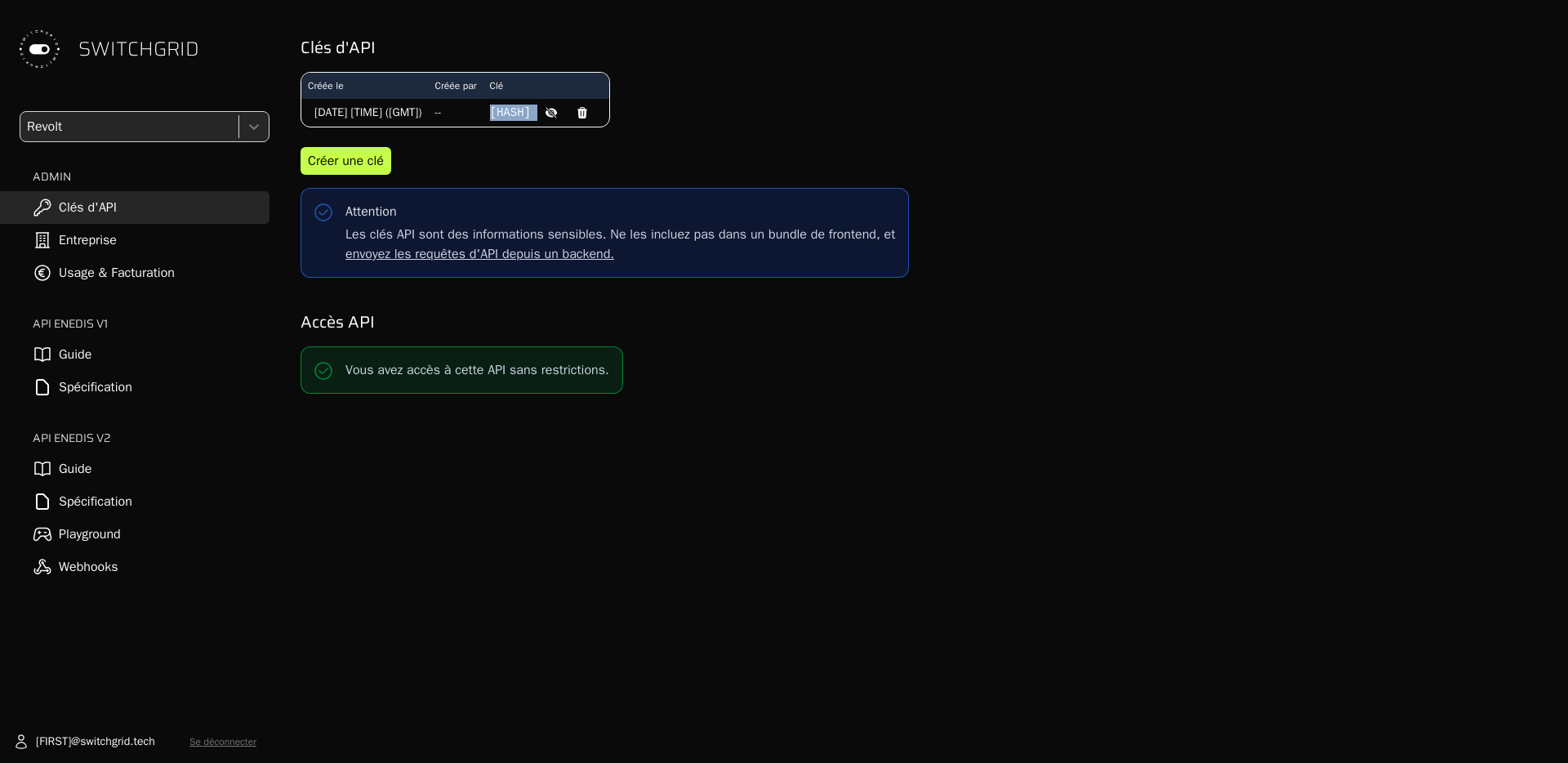 click on "36f43482a1555004f7a3ff359b0a2b2a" at bounding box center [510, 113] 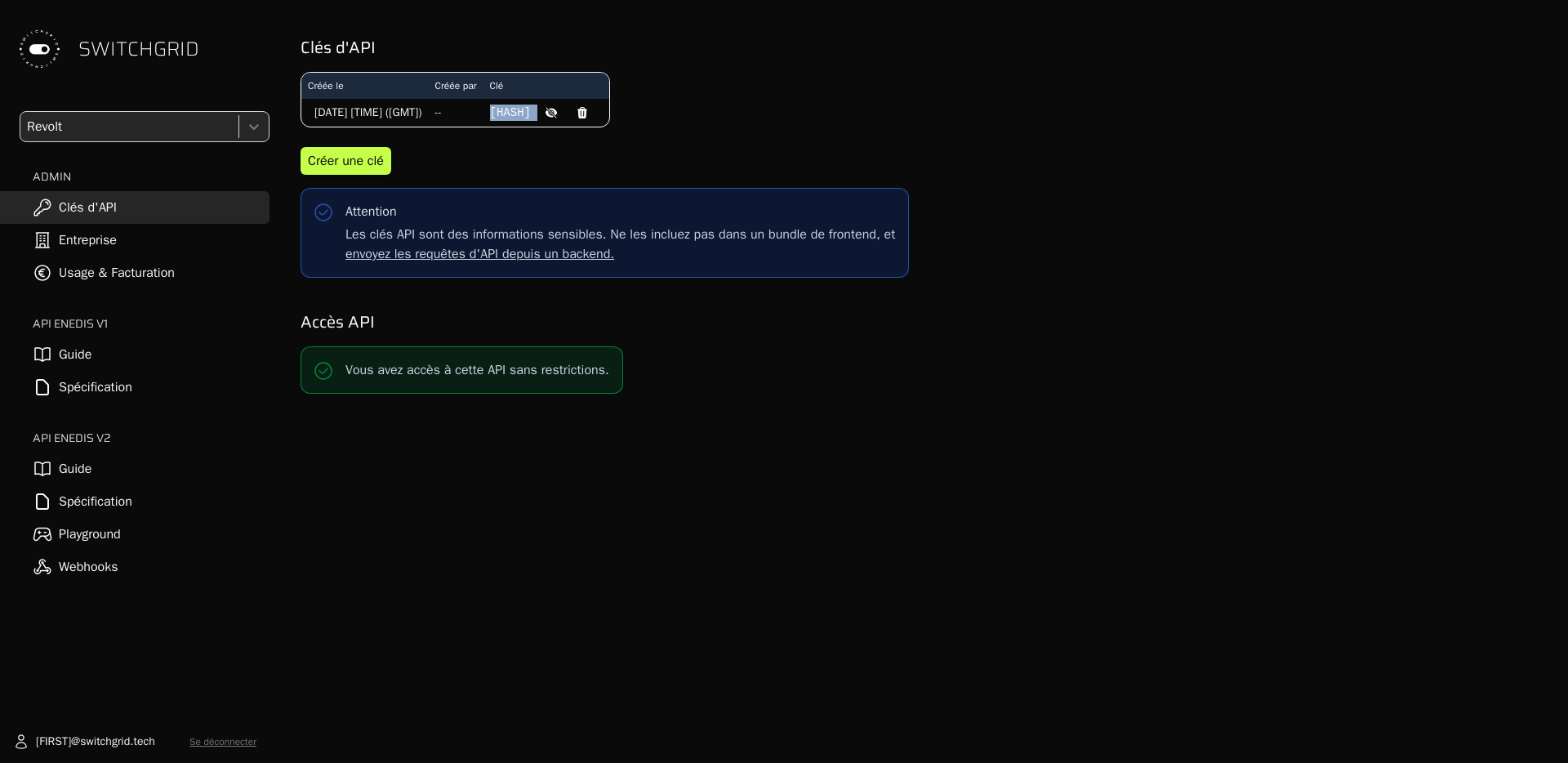 copy on "36f43482a1555004f7a3ff359b0a2b2a" 